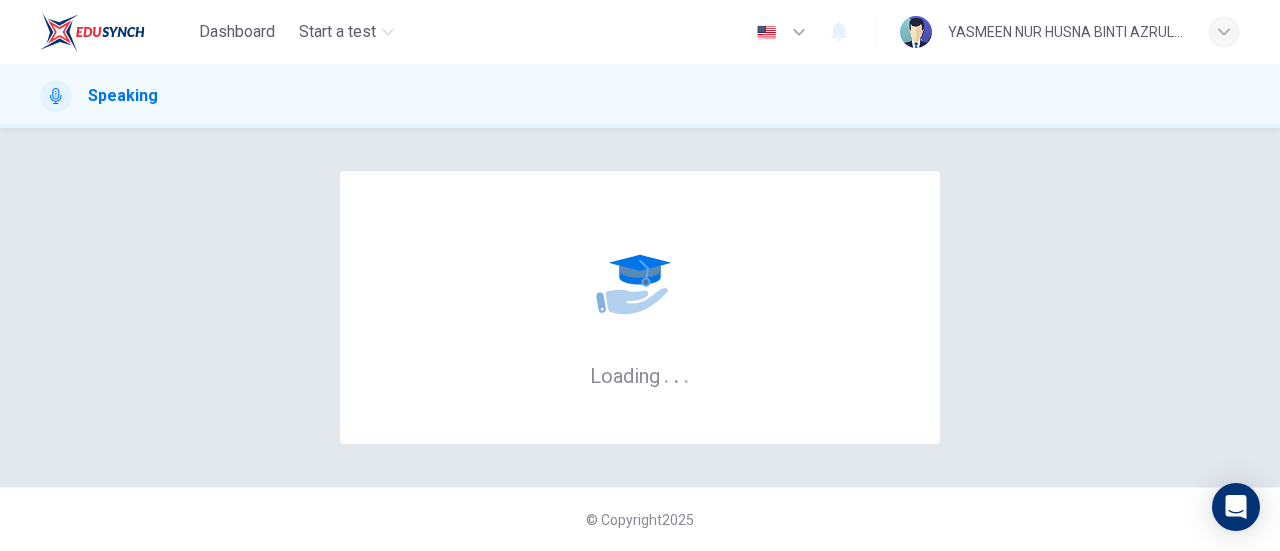 scroll, scrollTop: 0, scrollLeft: 0, axis: both 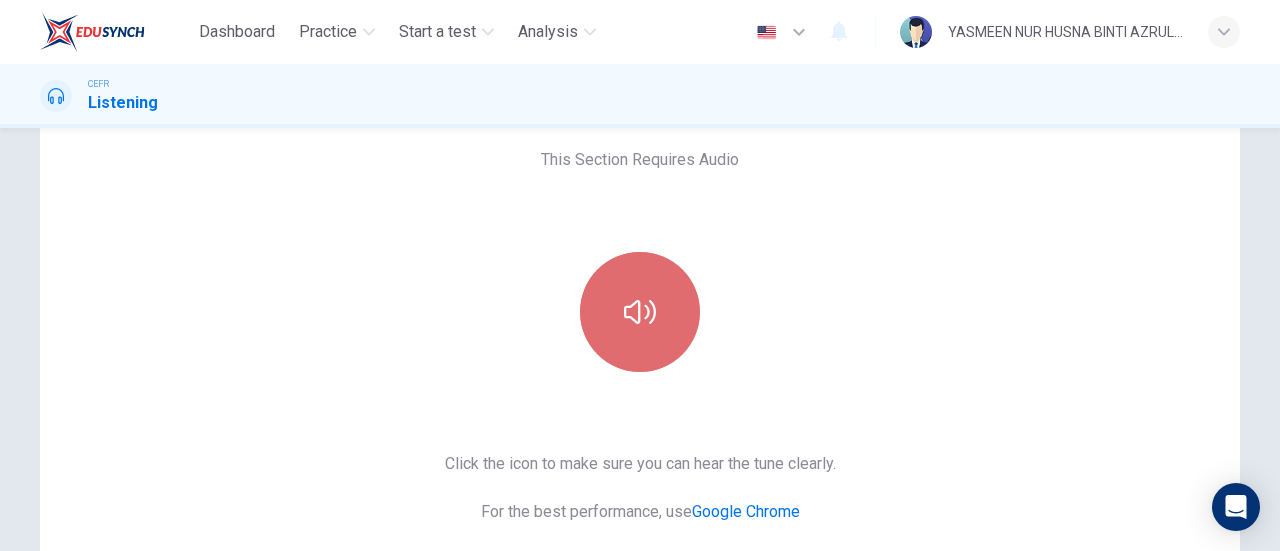 click at bounding box center [640, 312] 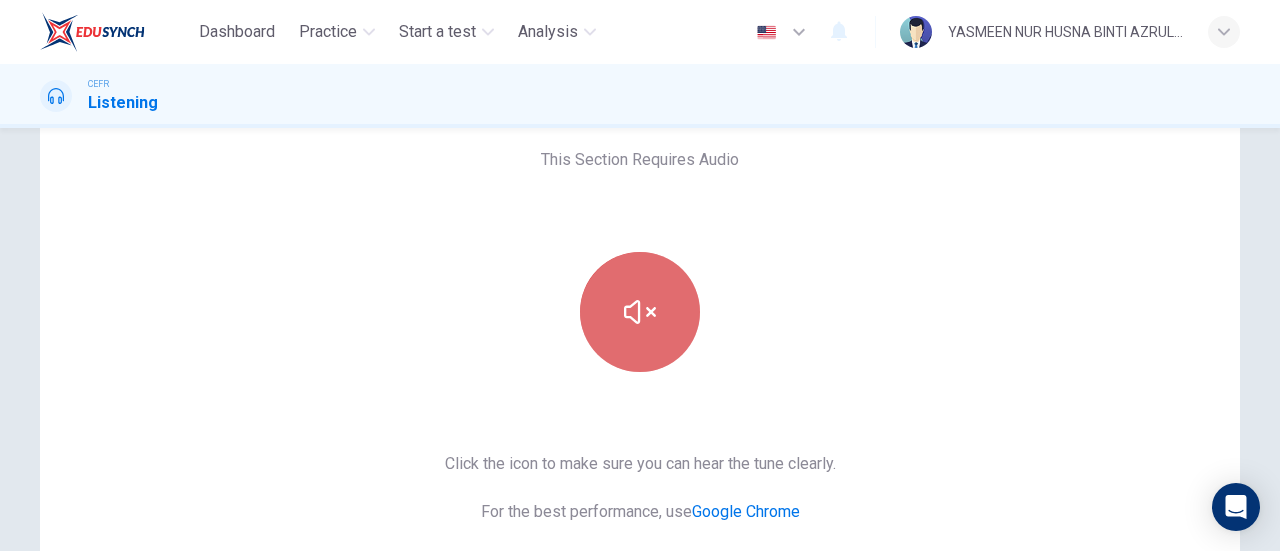click at bounding box center [640, 312] 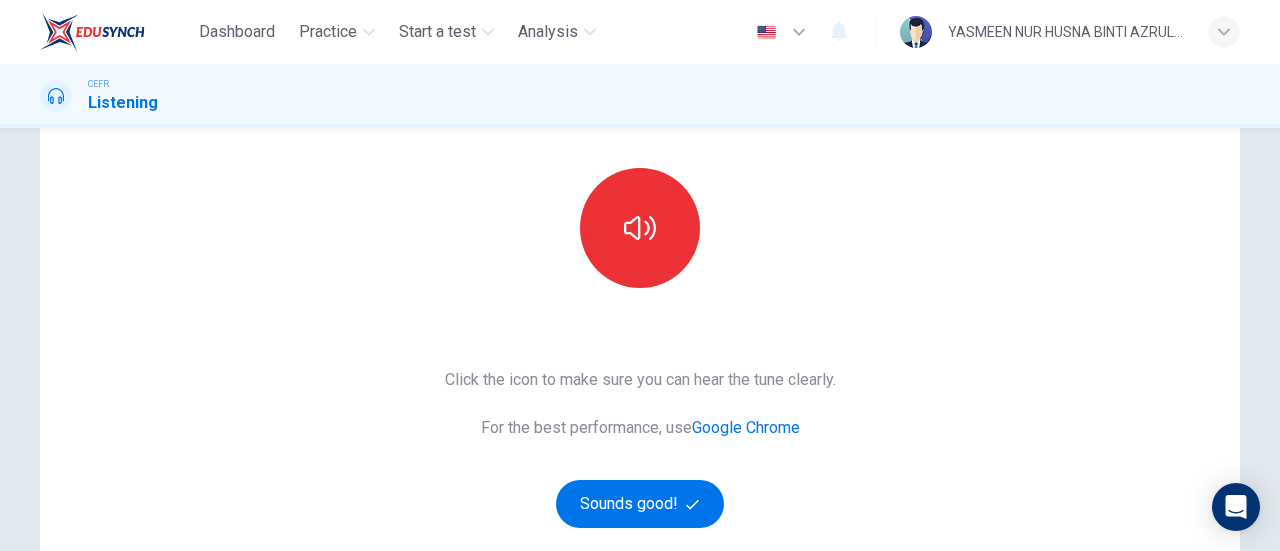 scroll, scrollTop: 300, scrollLeft: 0, axis: vertical 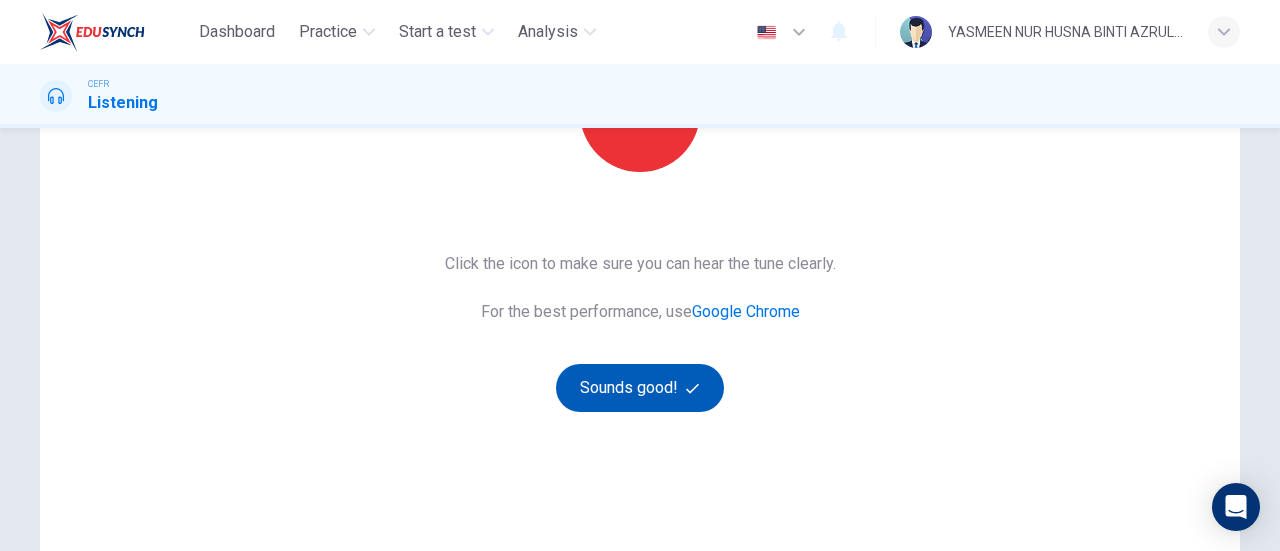 click on "Sounds good!" at bounding box center [640, 388] 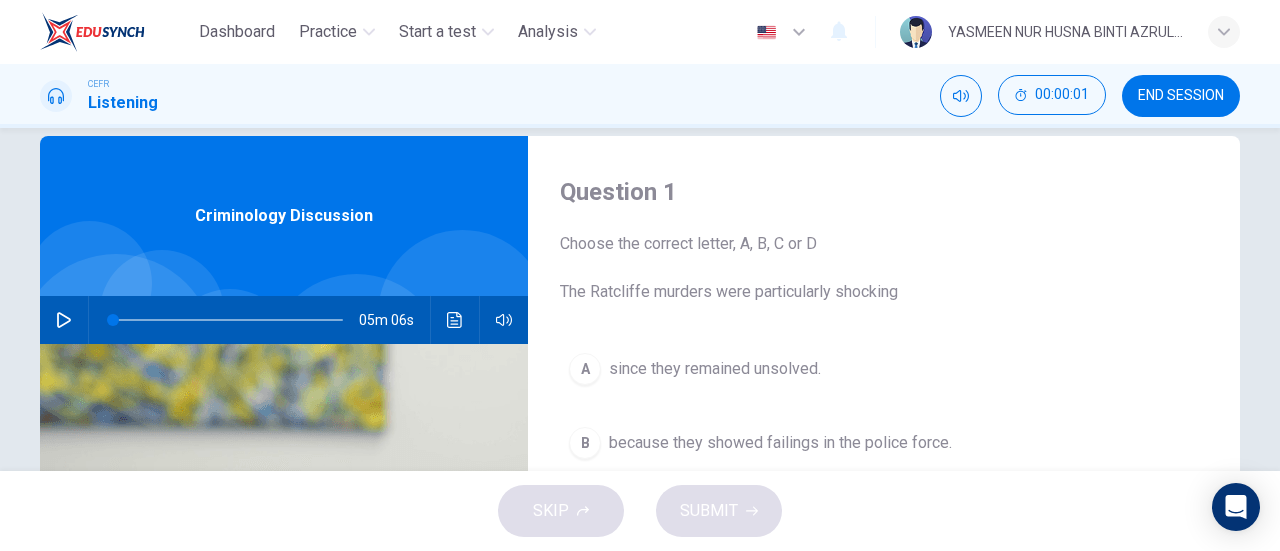 scroll, scrollTop: 0, scrollLeft: 0, axis: both 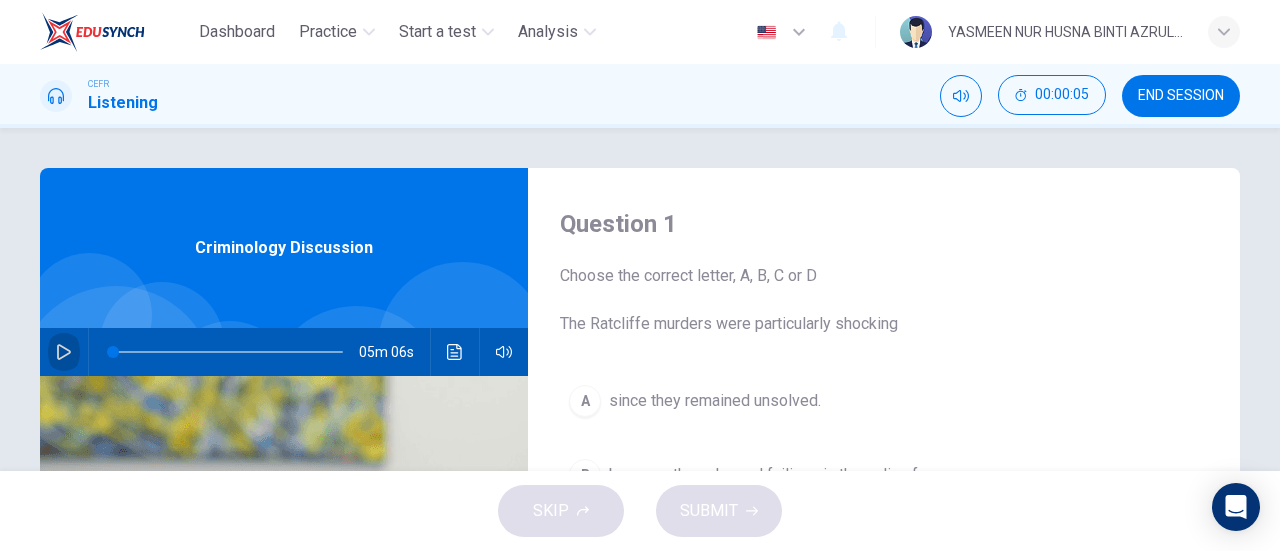 click at bounding box center (64, 352) 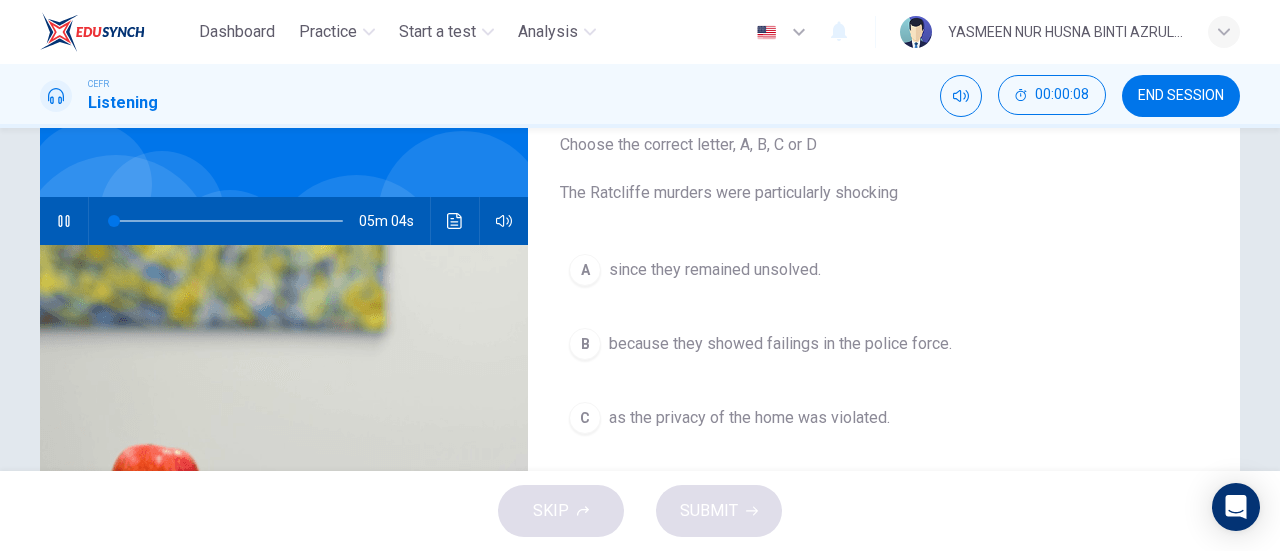 scroll, scrollTop: 100, scrollLeft: 0, axis: vertical 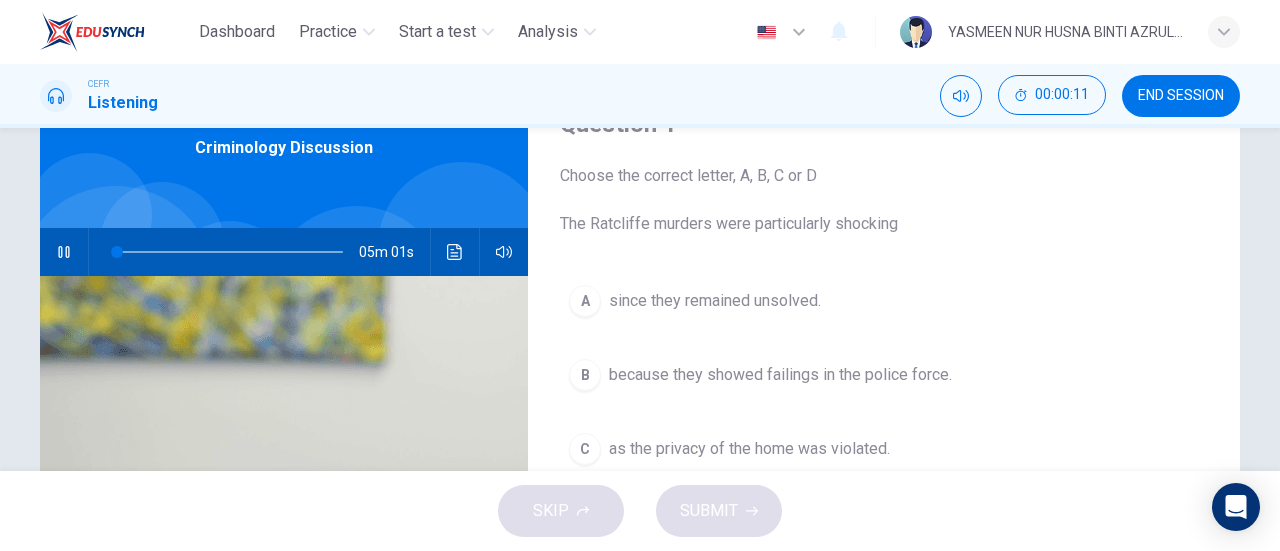type 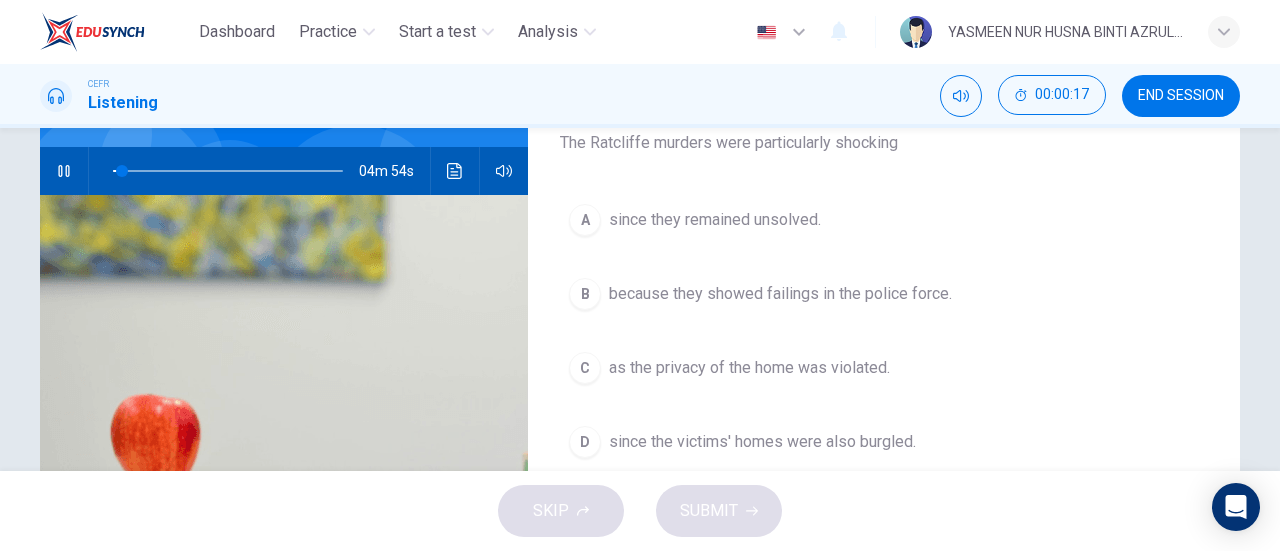 scroll, scrollTop: 180, scrollLeft: 0, axis: vertical 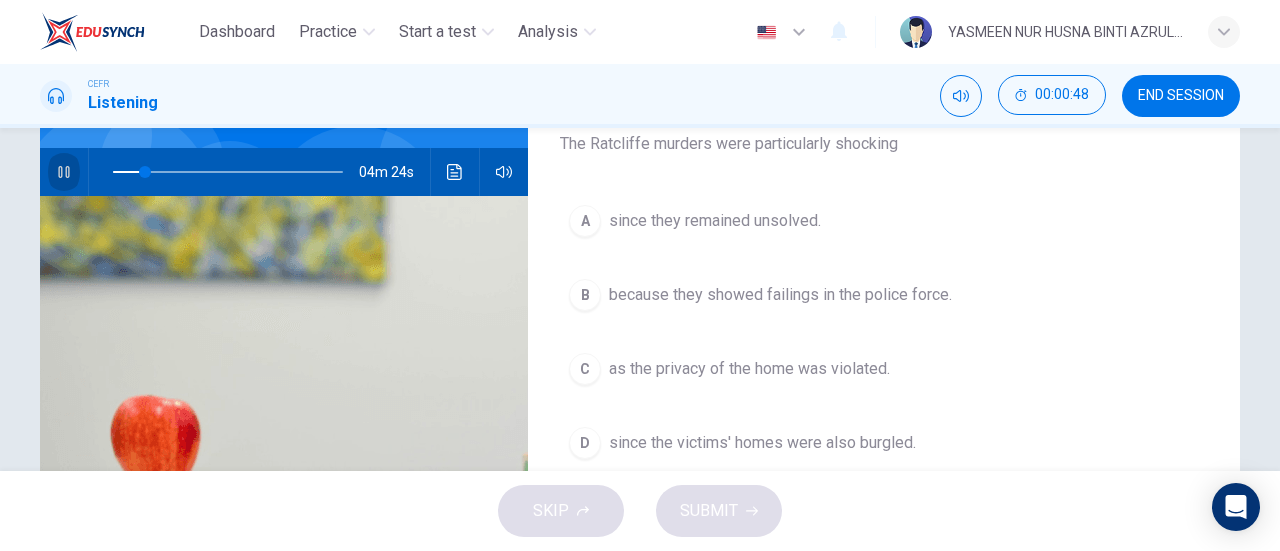 click at bounding box center (64, 172) 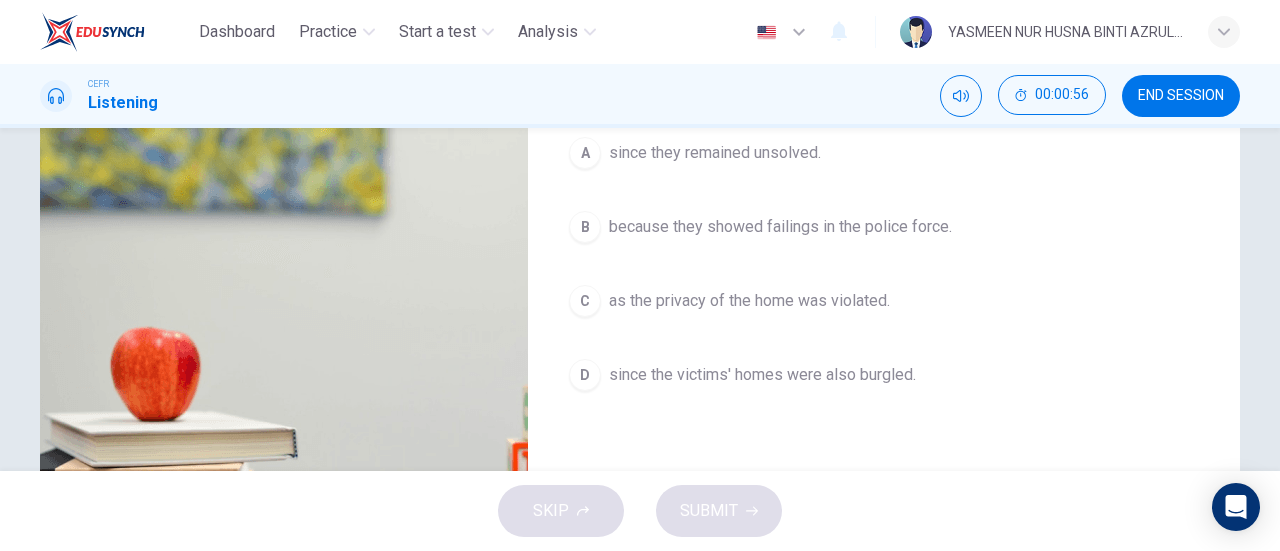 scroll, scrollTop: 85, scrollLeft: 0, axis: vertical 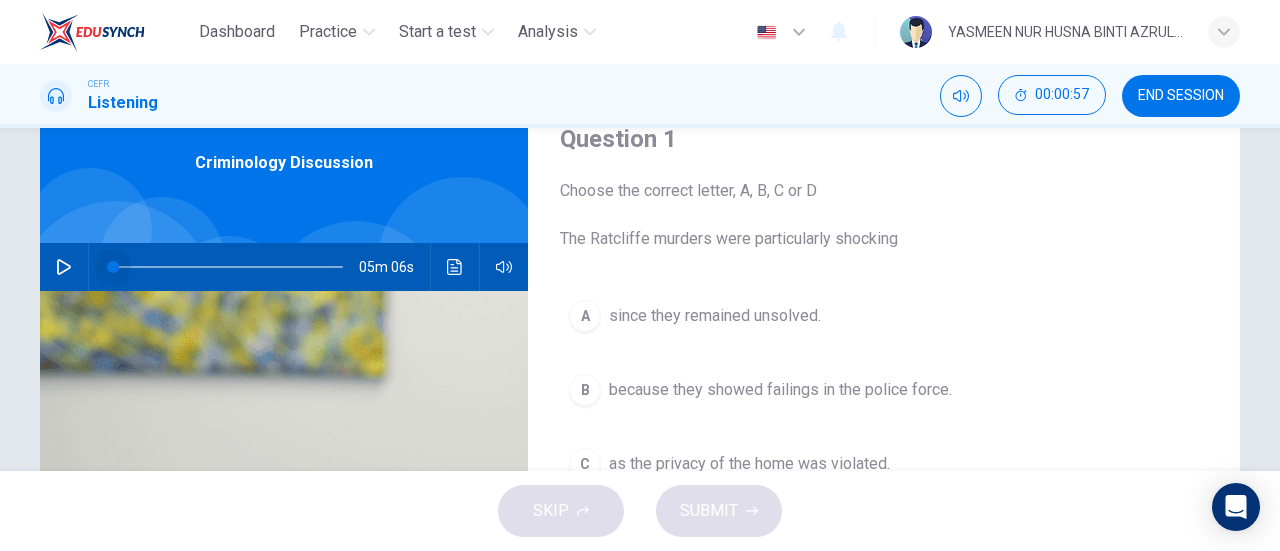 click at bounding box center (228, 267) 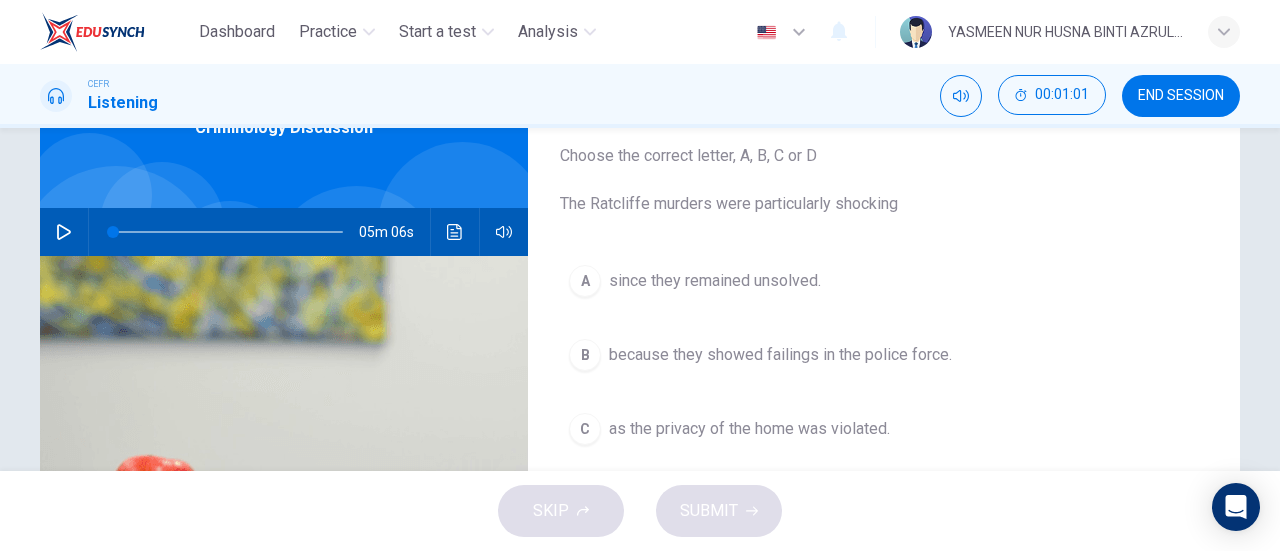 scroll, scrollTop: 119, scrollLeft: 0, axis: vertical 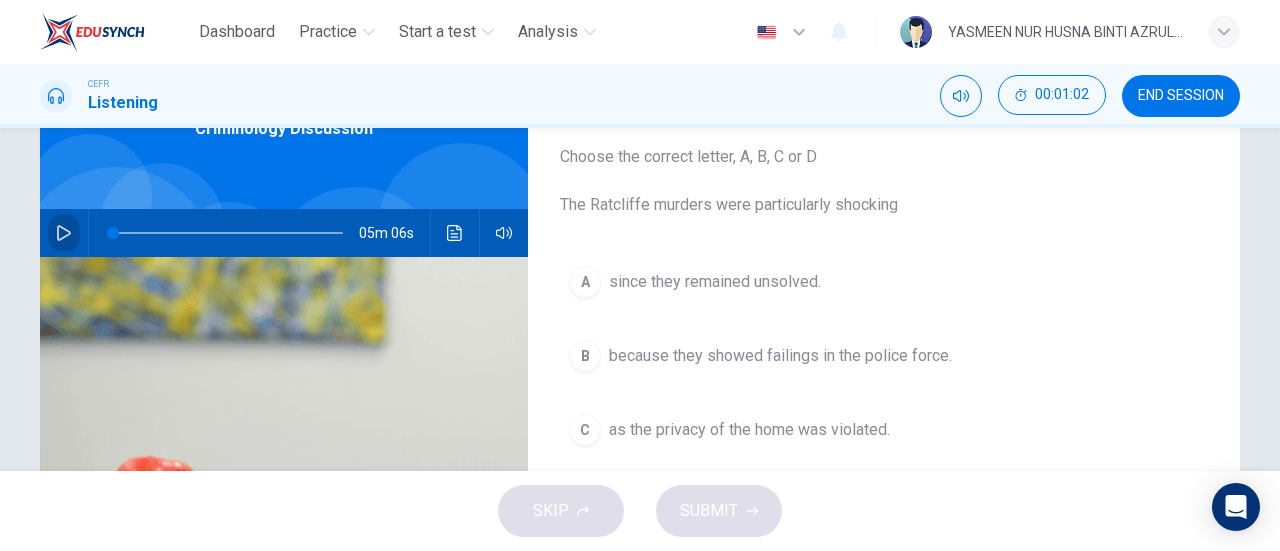 click at bounding box center [64, 233] 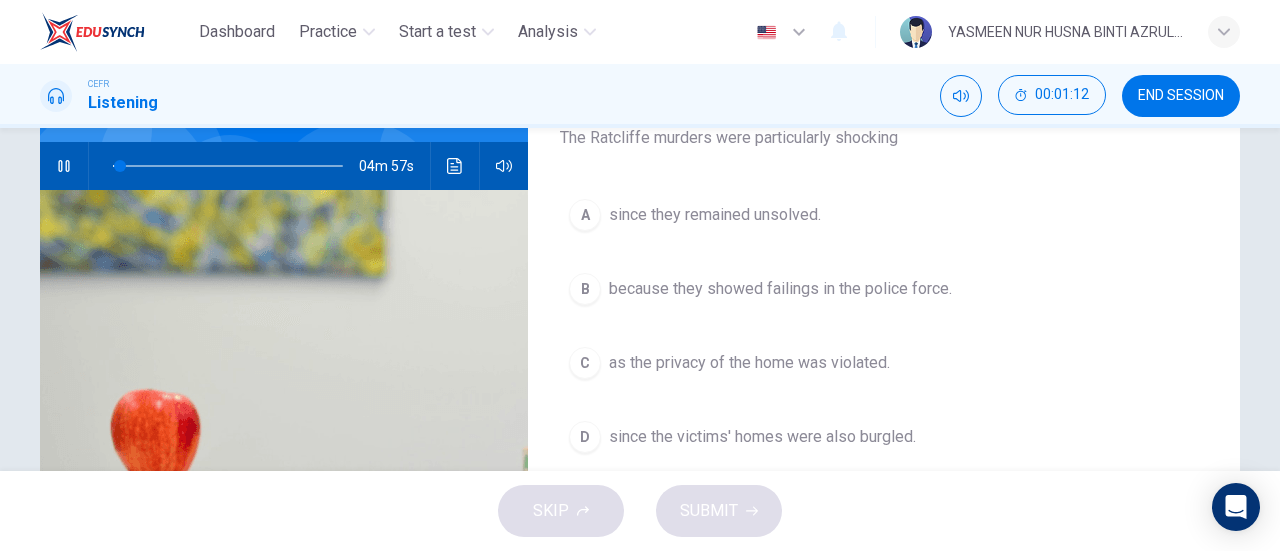 scroll, scrollTop: 185, scrollLeft: 0, axis: vertical 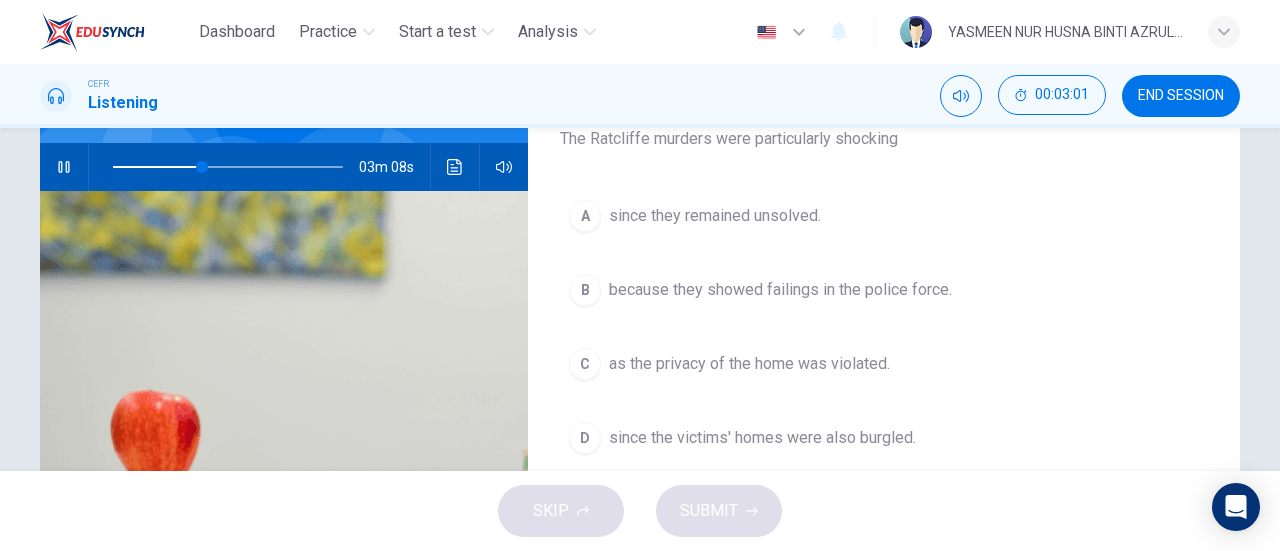 click at bounding box center [64, 167] 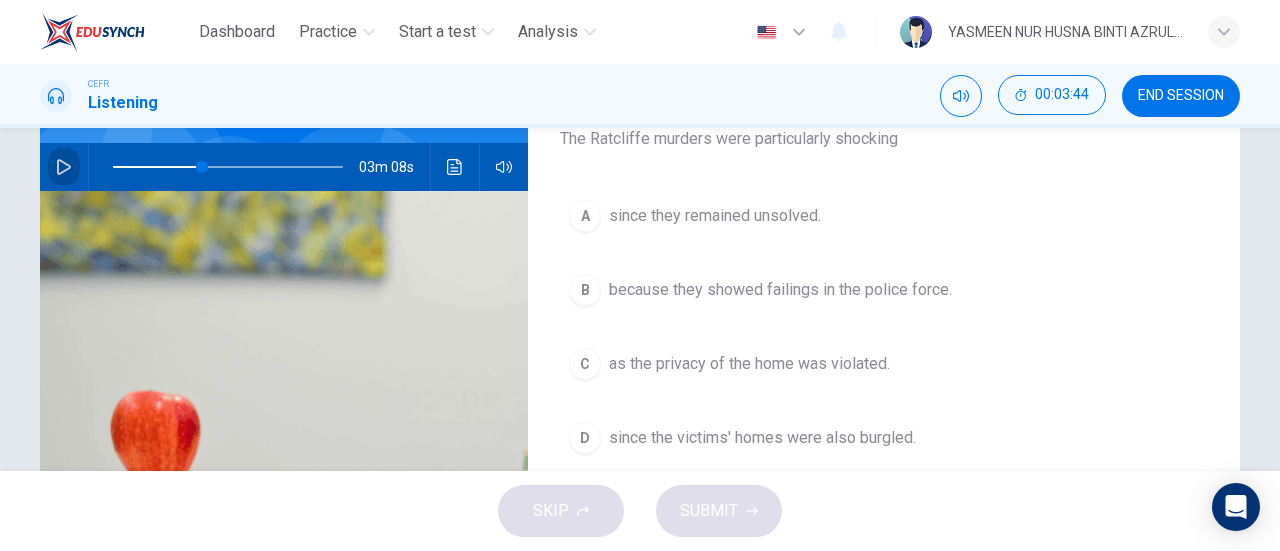 click at bounding box center (228, 167) 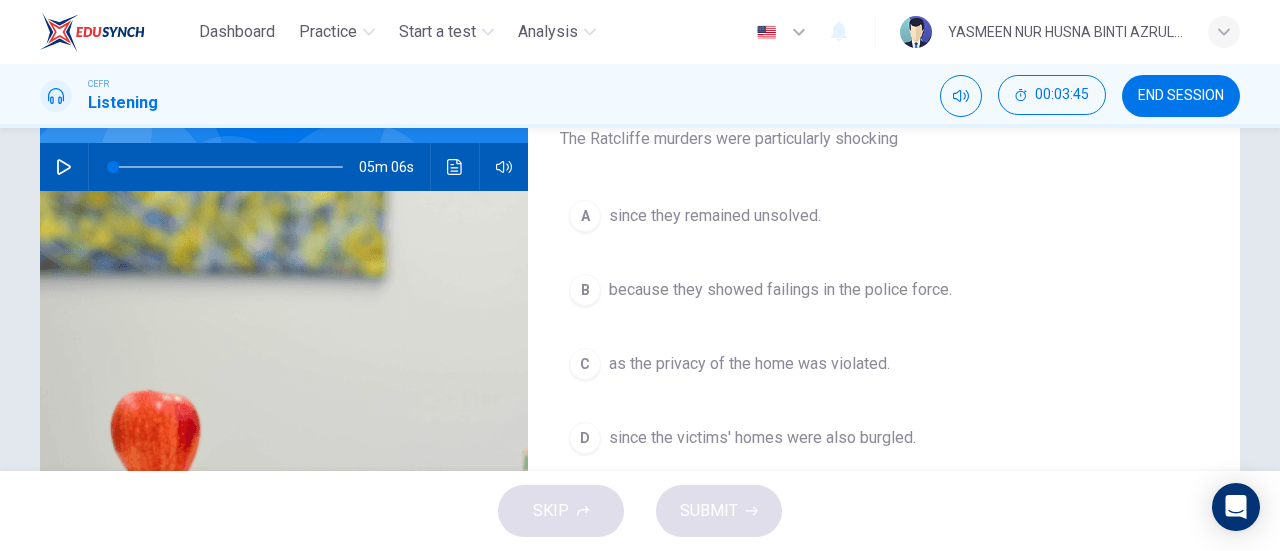 click at bounding box center (64, 167) 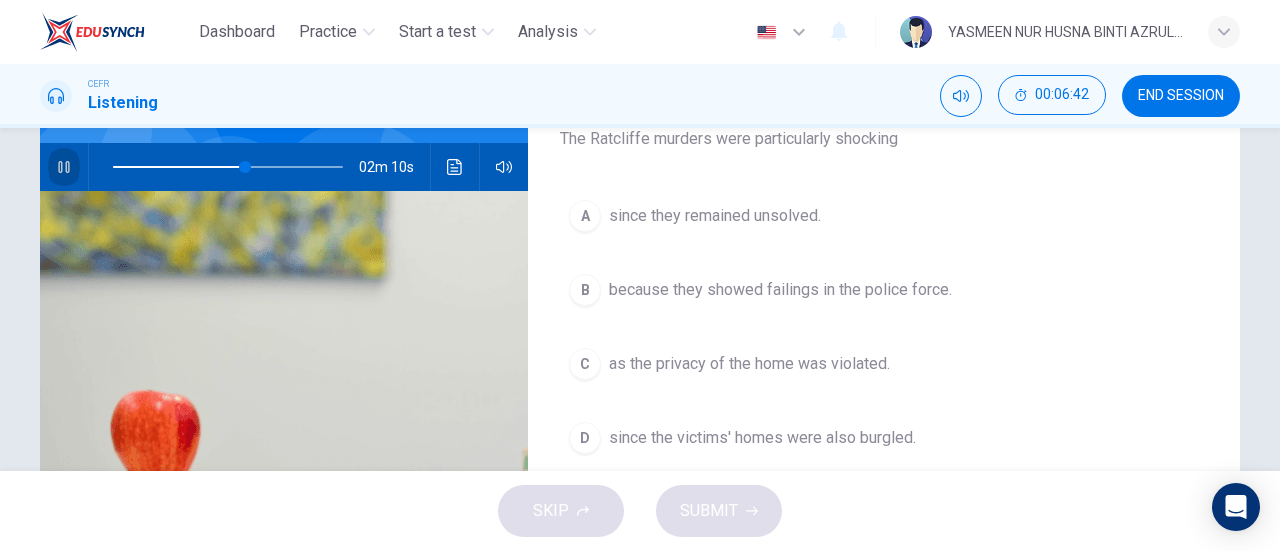 click at bounding box center [63, 167] 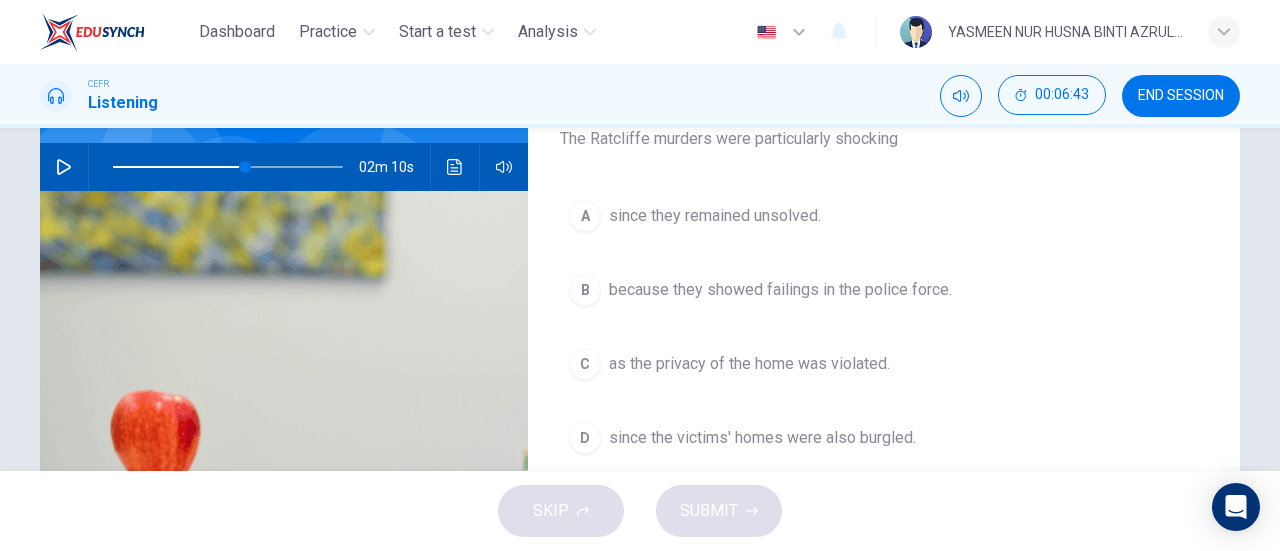 click at bounding box center (64, 167) 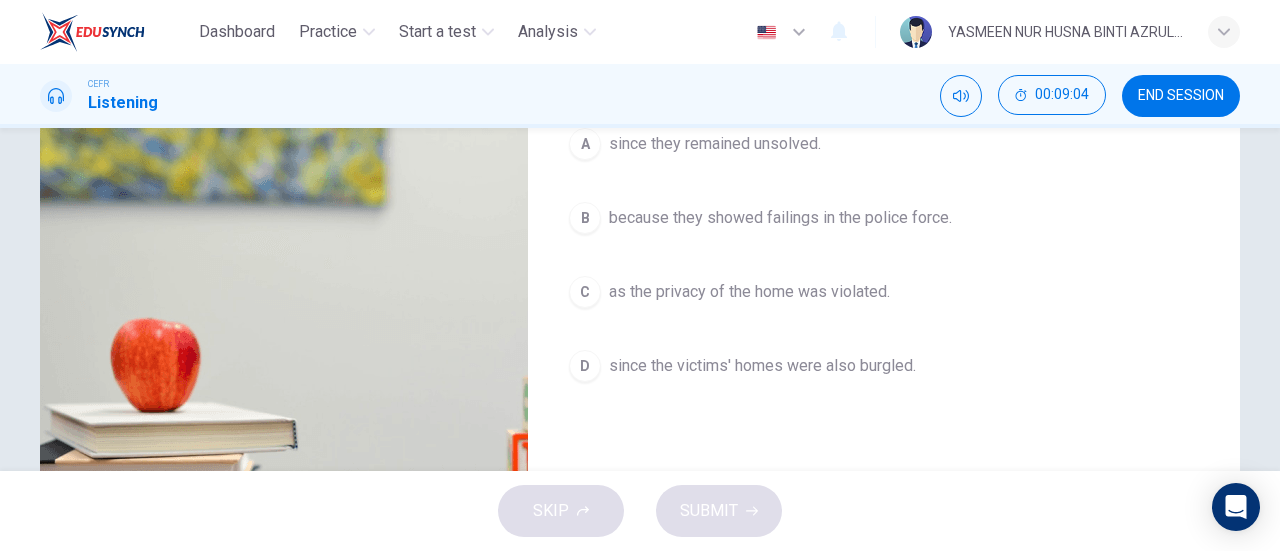 scroll, scrollTop: 185, scrollLeft: 0, axis: vertical 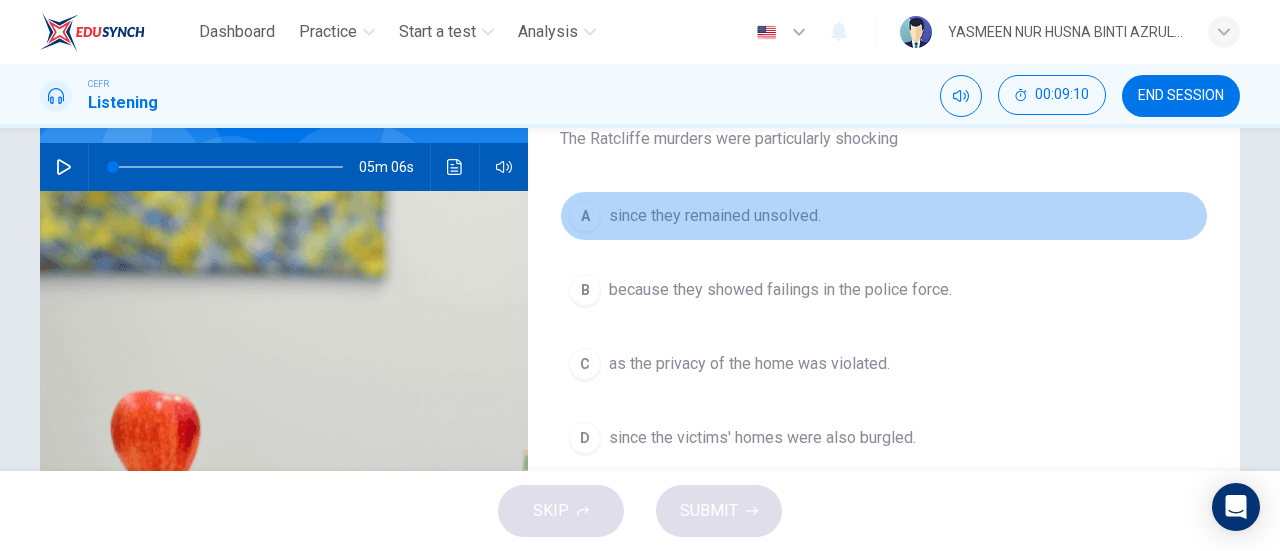 click on "A since they remained unsolved." at bounding box center [884, 216] 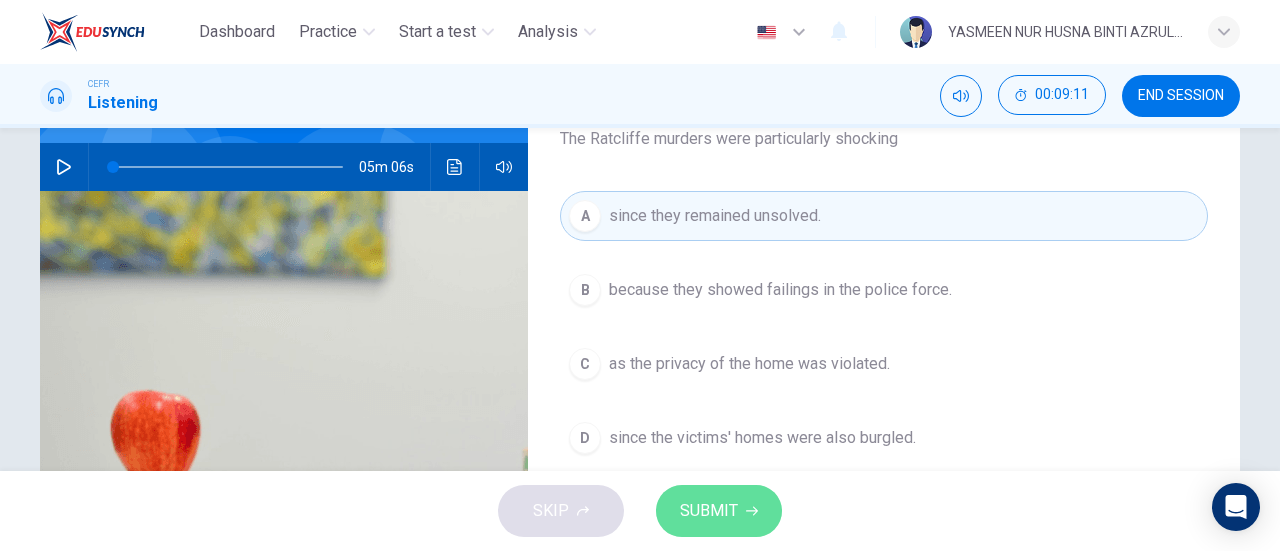 click on "SUBMIT" at bounding box center [719, 511] 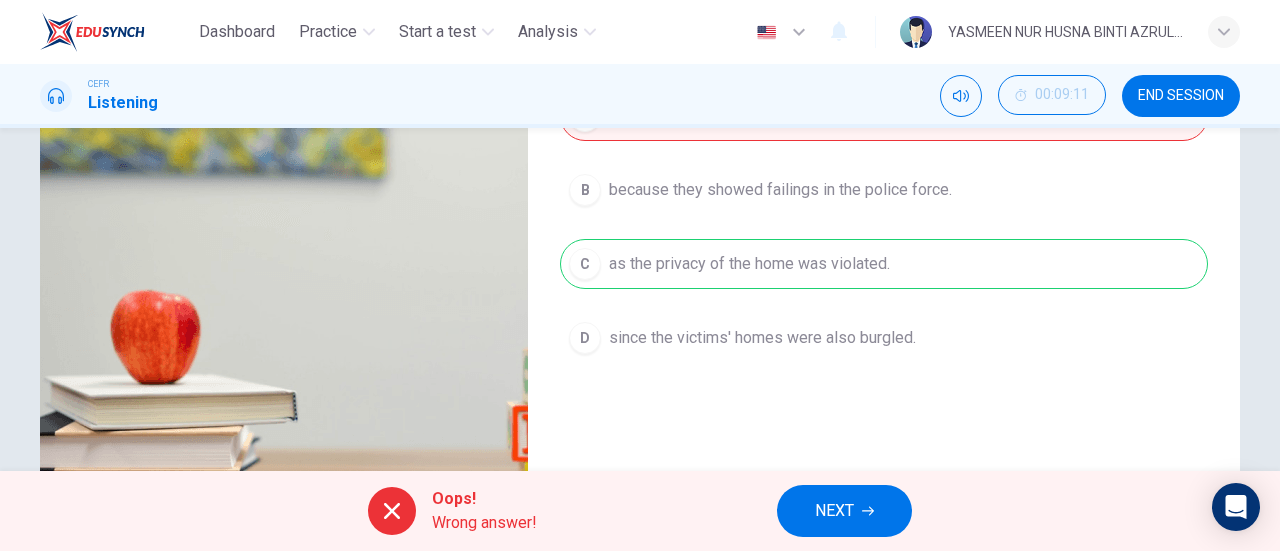 scroll, scrollTop: 185, scrollLeft: 0, axis: vertical 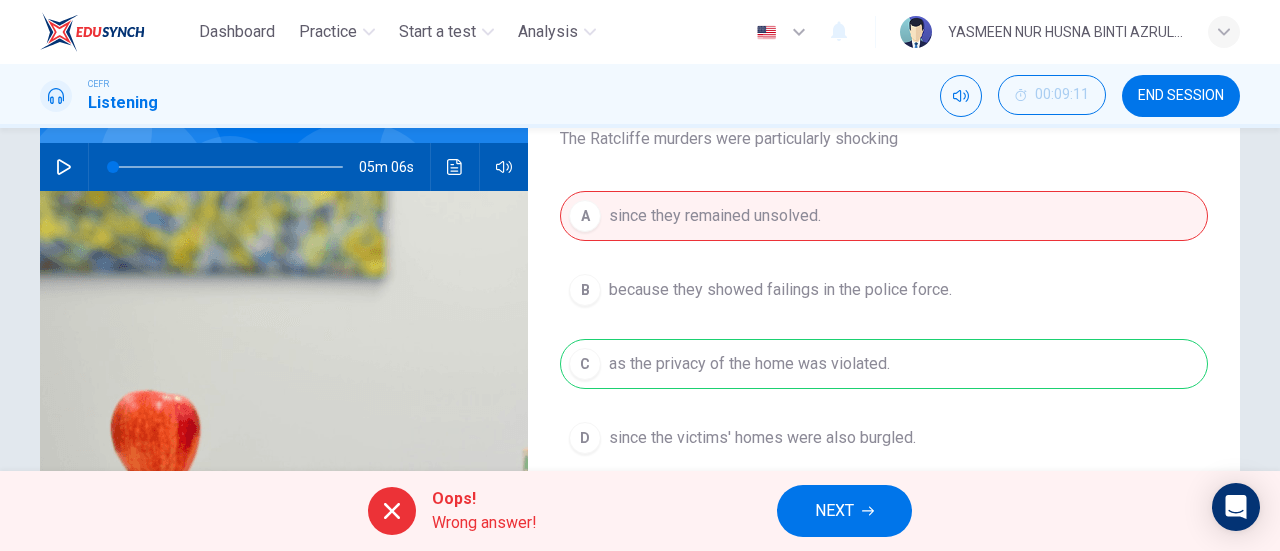 click on "NEXT" at bounding box center (834, 511) 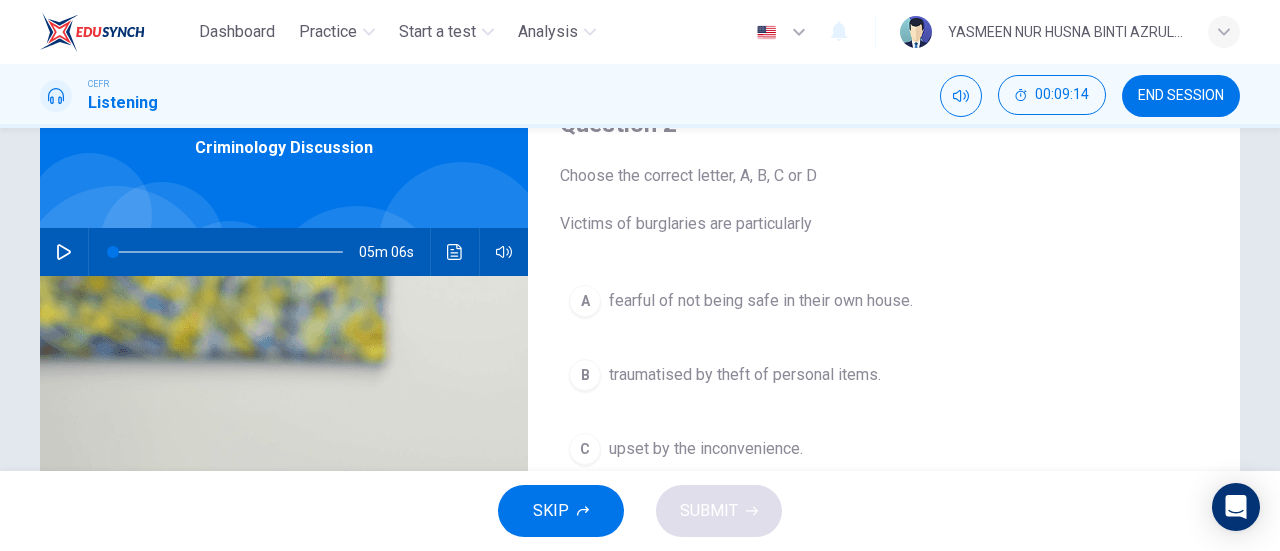 scroll, scrollTop: 200, scrollLeft: 0, axis: vertical 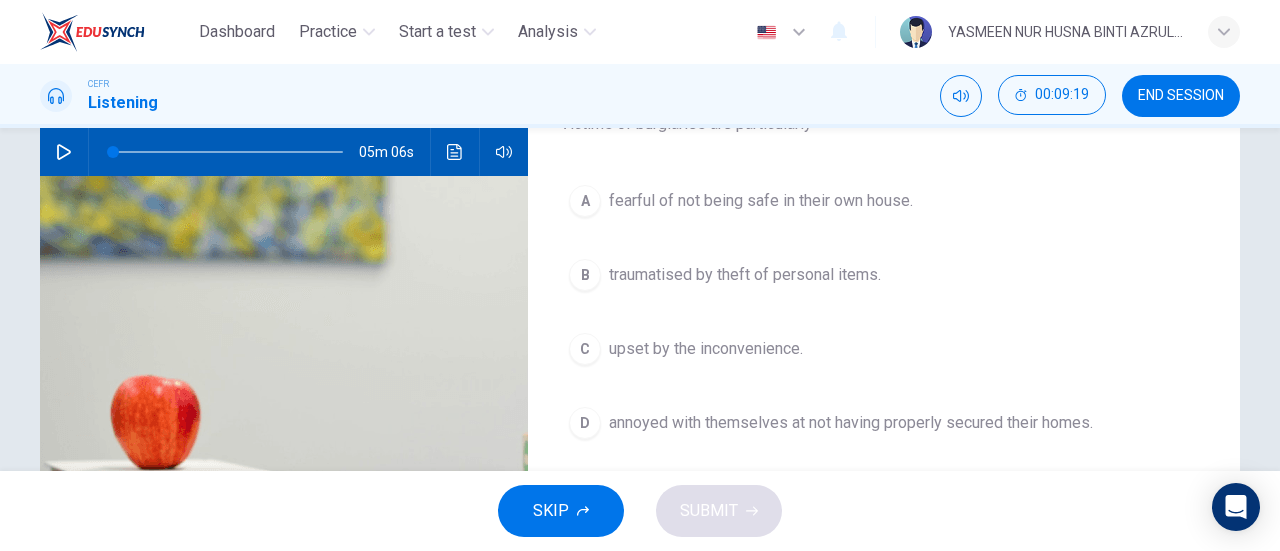 click on "fearful of not being safe in their own house." at bounding box center (761, 201) 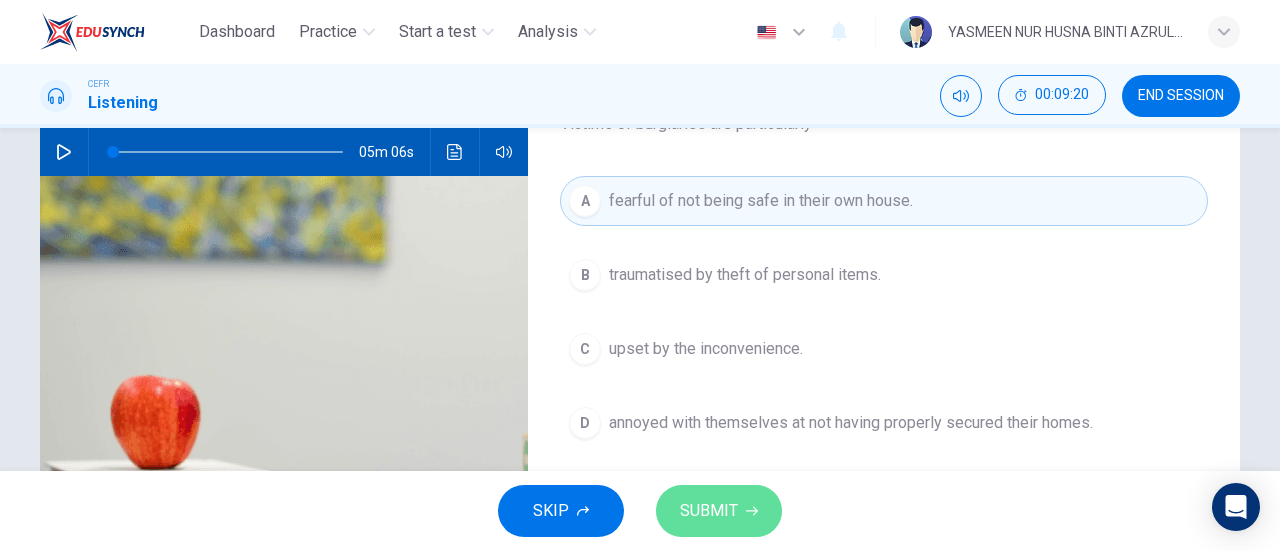 click on "SUBMIT" at bounding box center [719, 511] 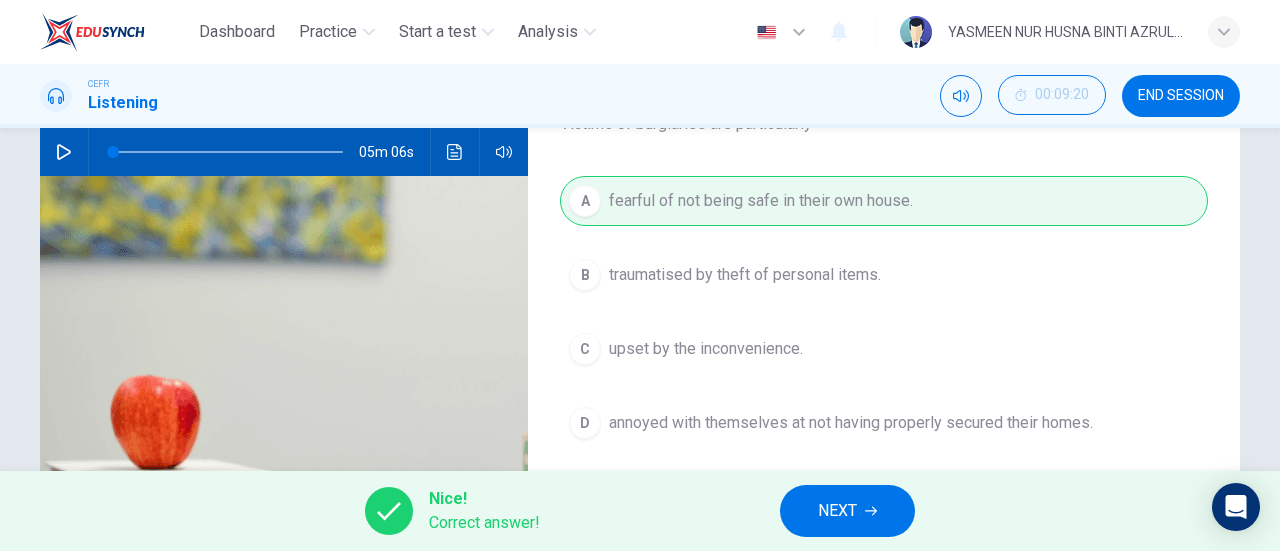 click on "NEXT" at bounding box center (847, 511) 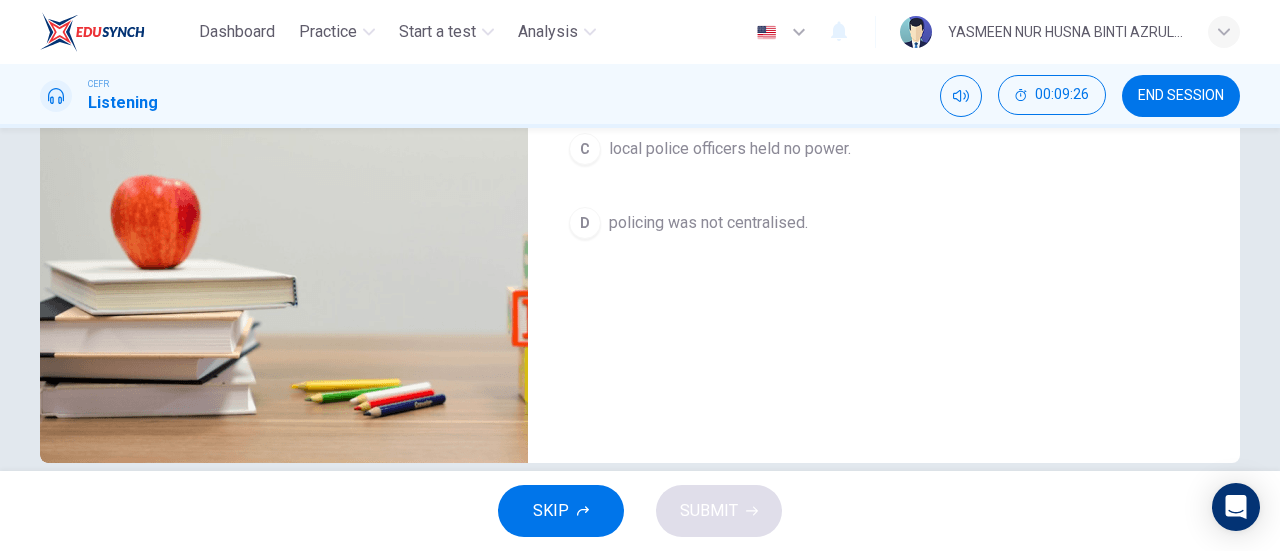 scroll, scrollTop: 300, scrollLeft: 0, axis: vertical 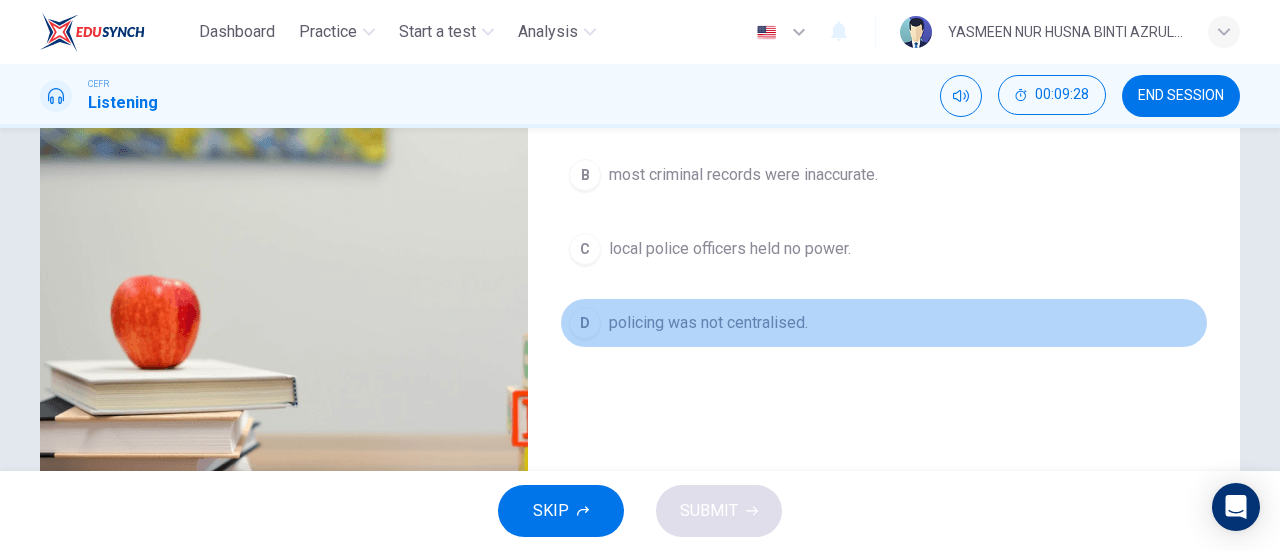 click on "D policing was not centralised." at bounding box center [884, 323] 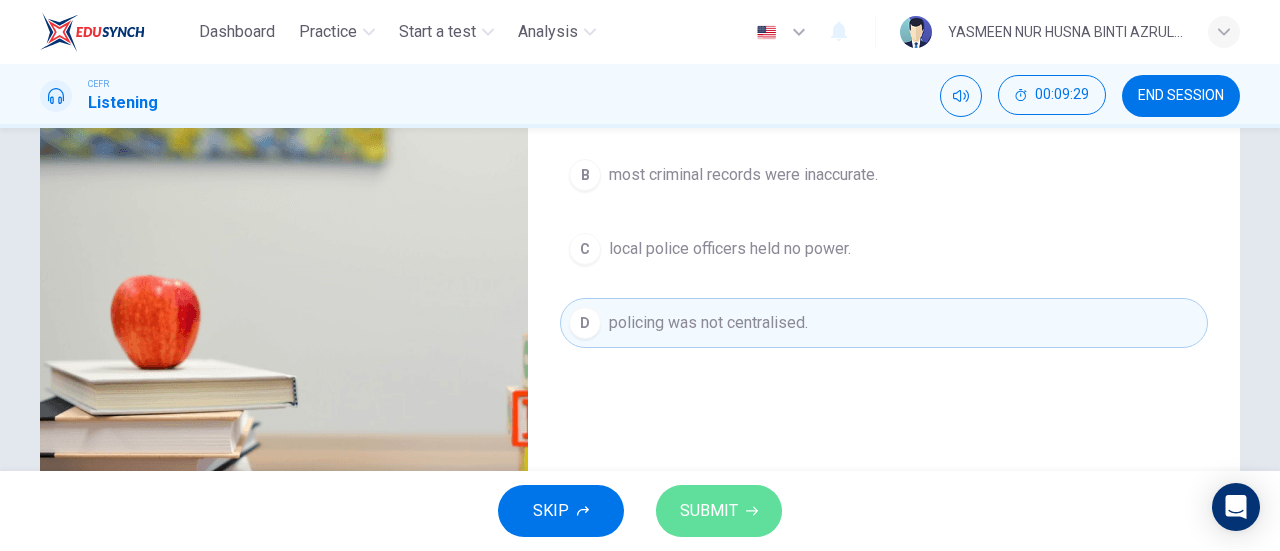 click at bounding box center (752, 511) 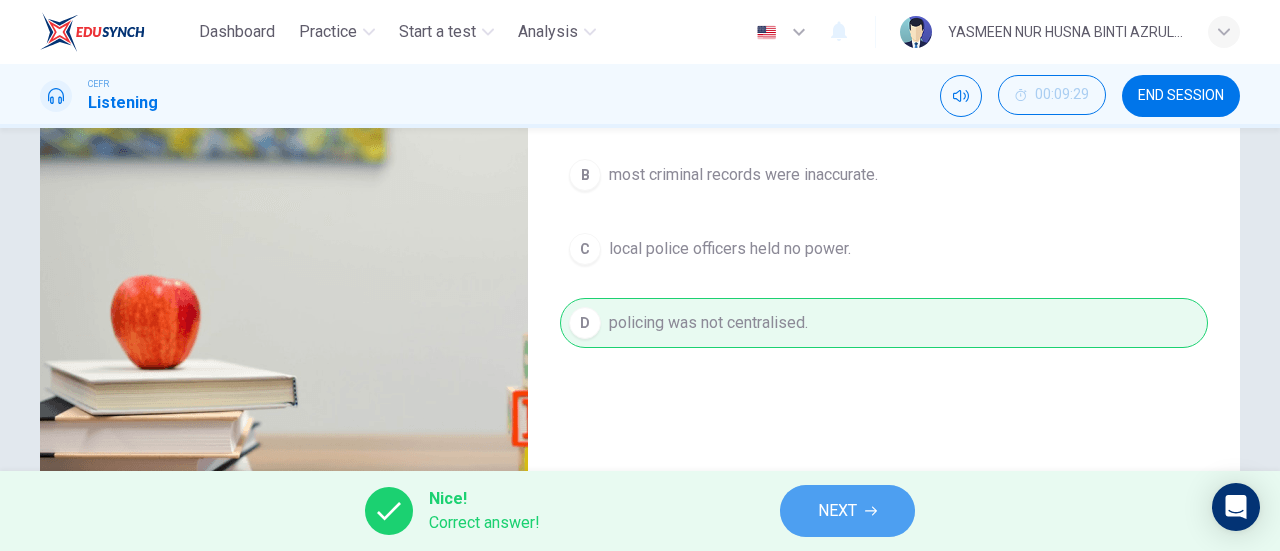 click on "NEXT" at bounding box center (847, 511) 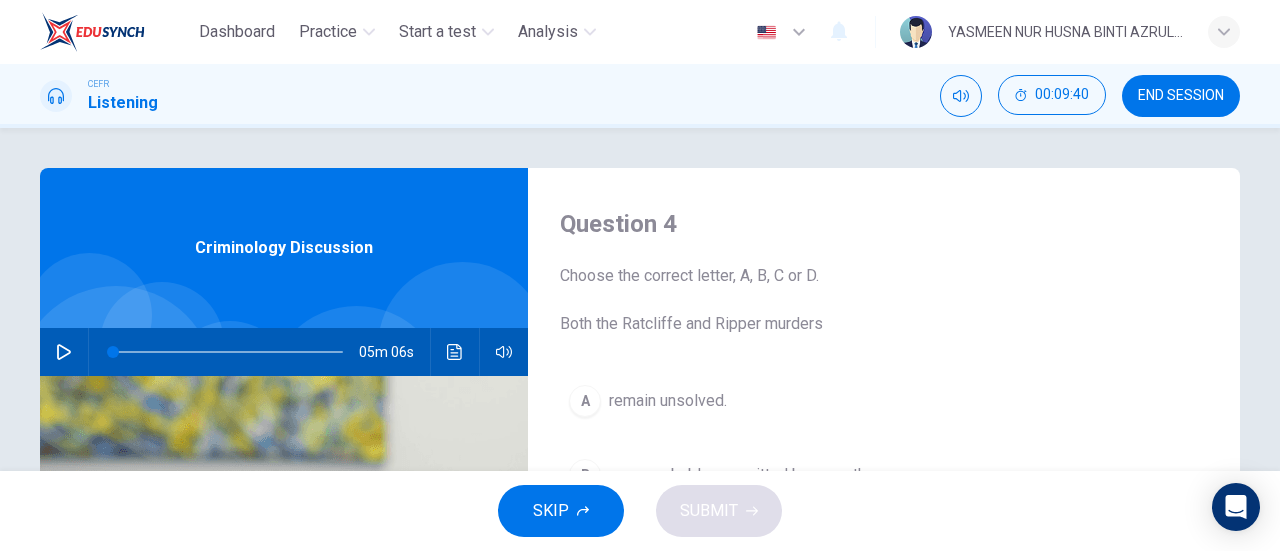 scroll, scrollTop: 100, scrollLeft: 0, axis: vertical 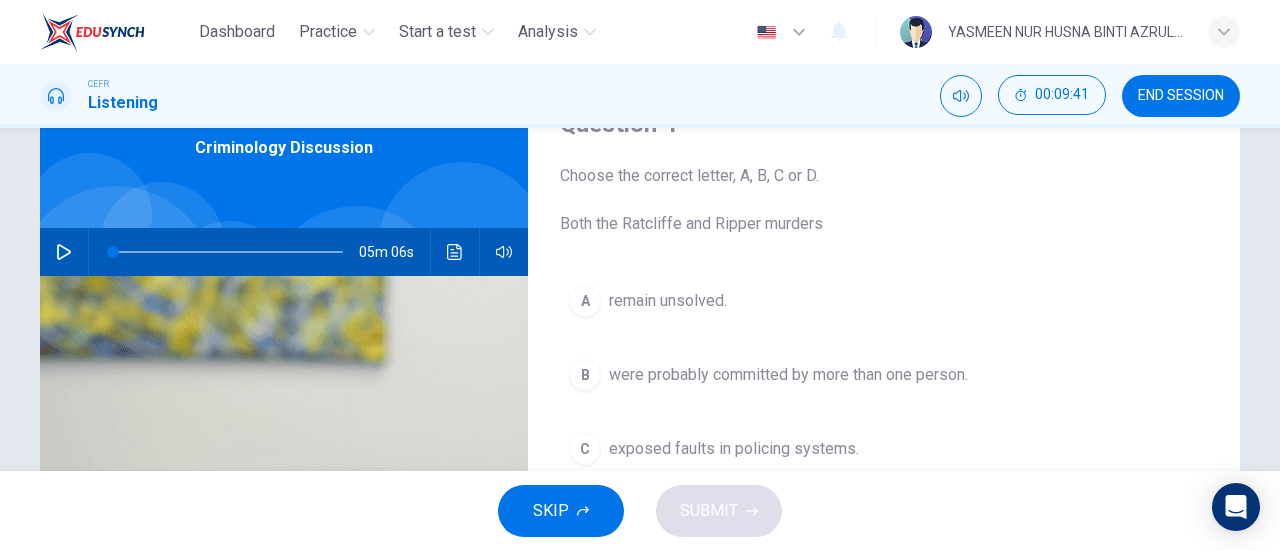 click on "remain unsolved." at bounding box center [668, 301] 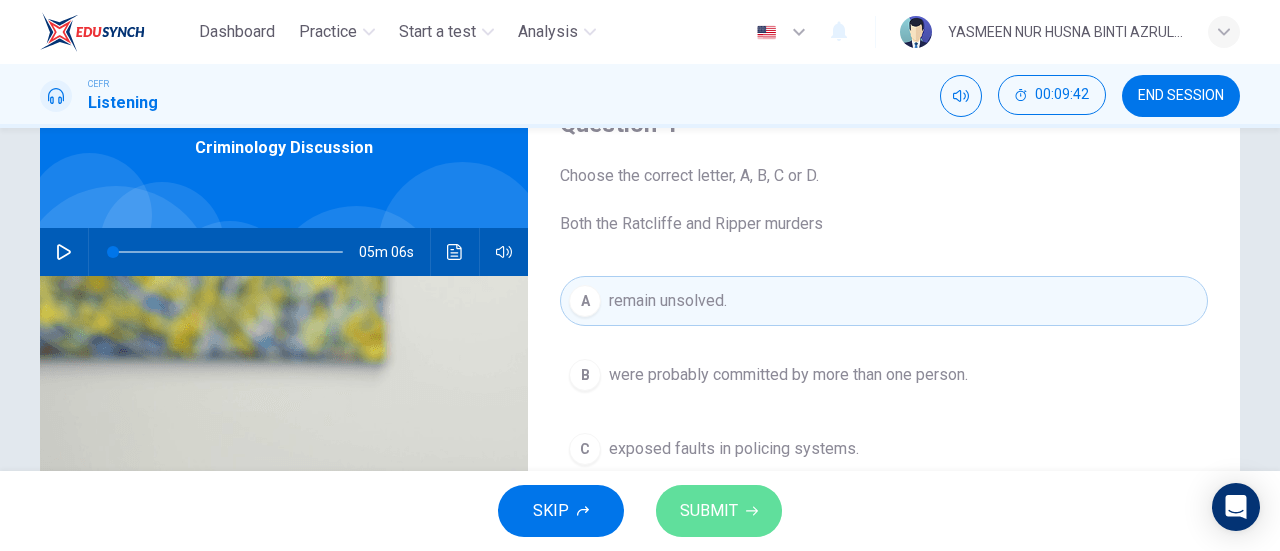 click on "SUBMIT" at bounding box center [719, 511] 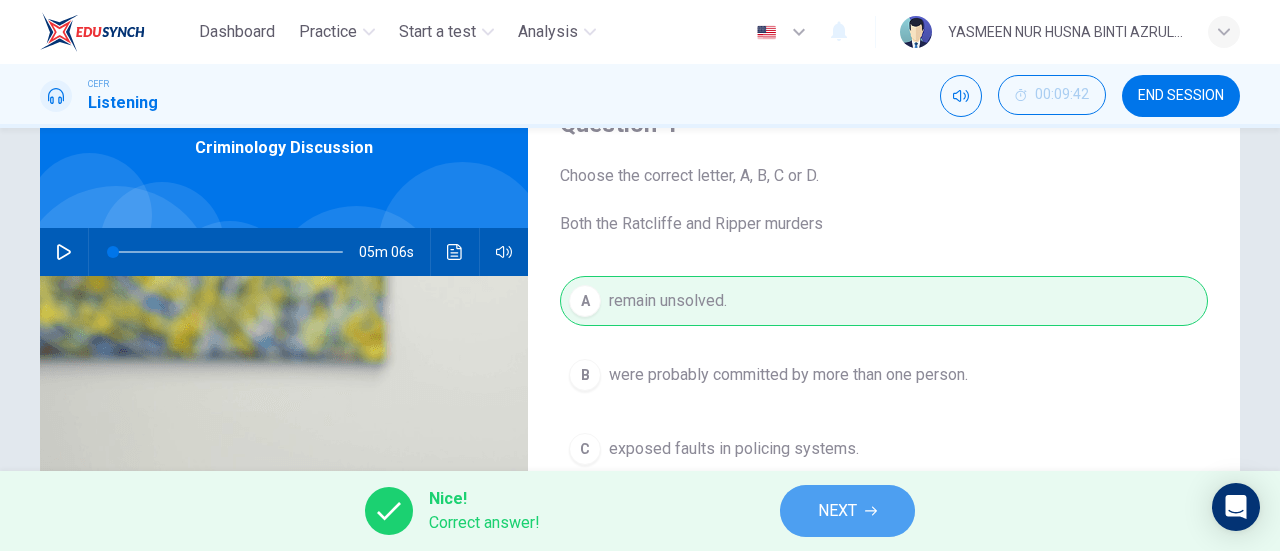 click on "NEXT" at bounding box center (847, 511) 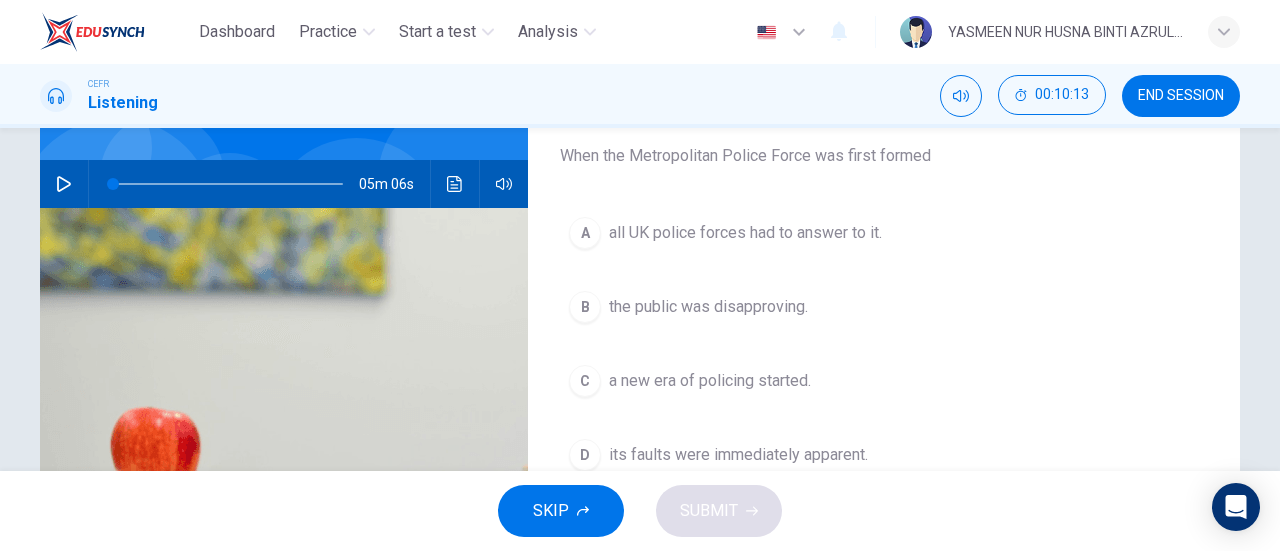 scroll, scrollTop: 200, scrollLeft: 0, axis: vertical 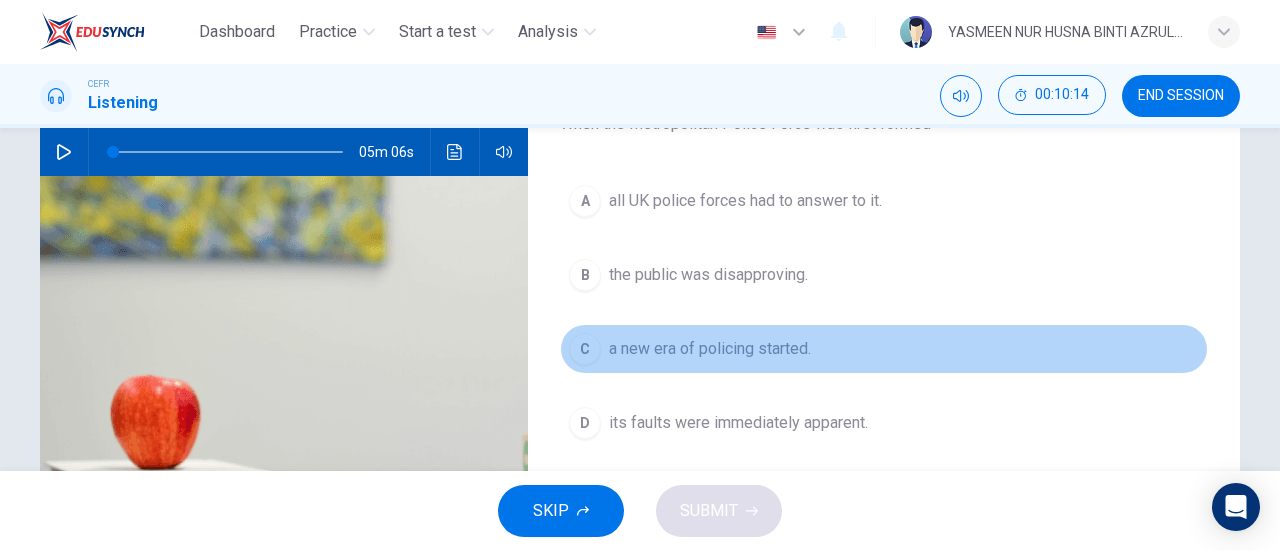 click on "a new era of policing started." at bounding box center (745, 201) 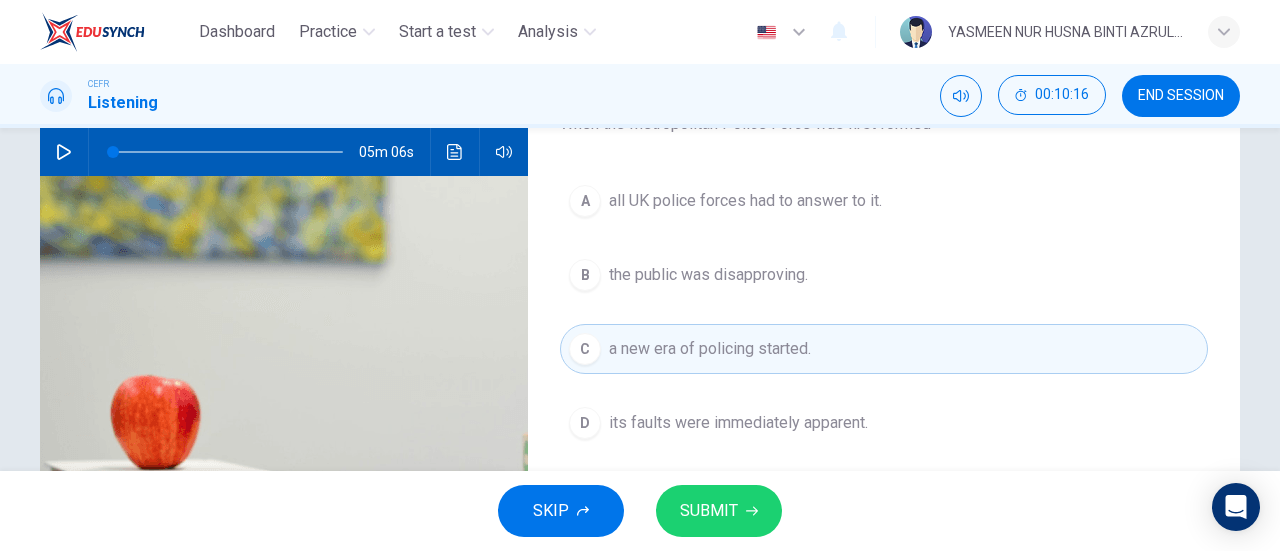 click on "B the public was disapproving." at bounding box center [884, 275] 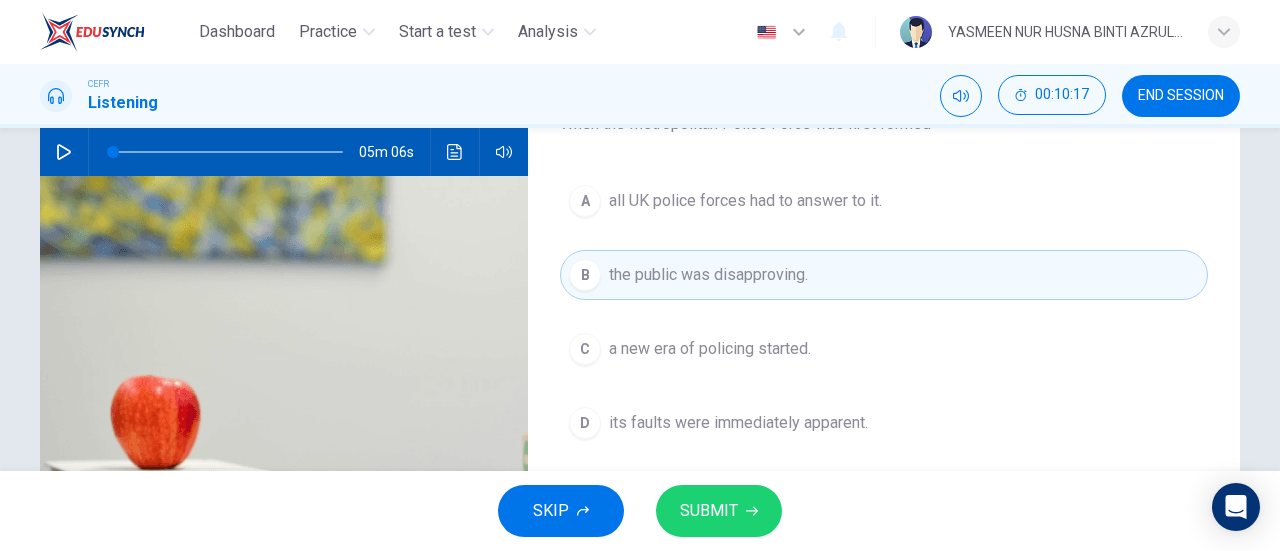 click on "SUBMIT" at bounding box center (719, 511) 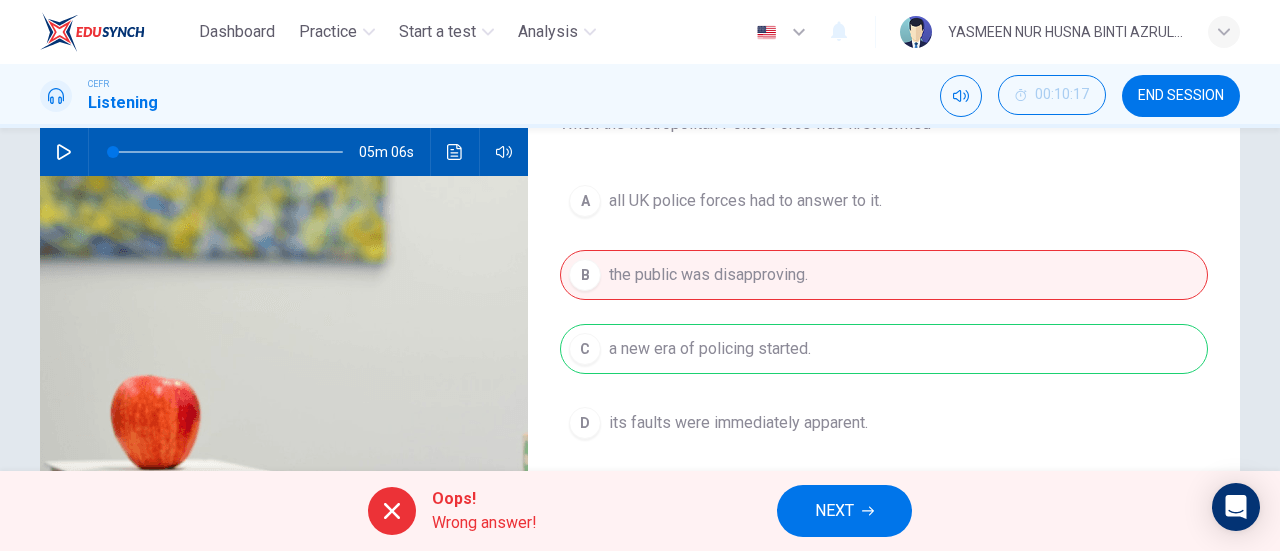 click on "NEXT" at bounding box center [834, 511] 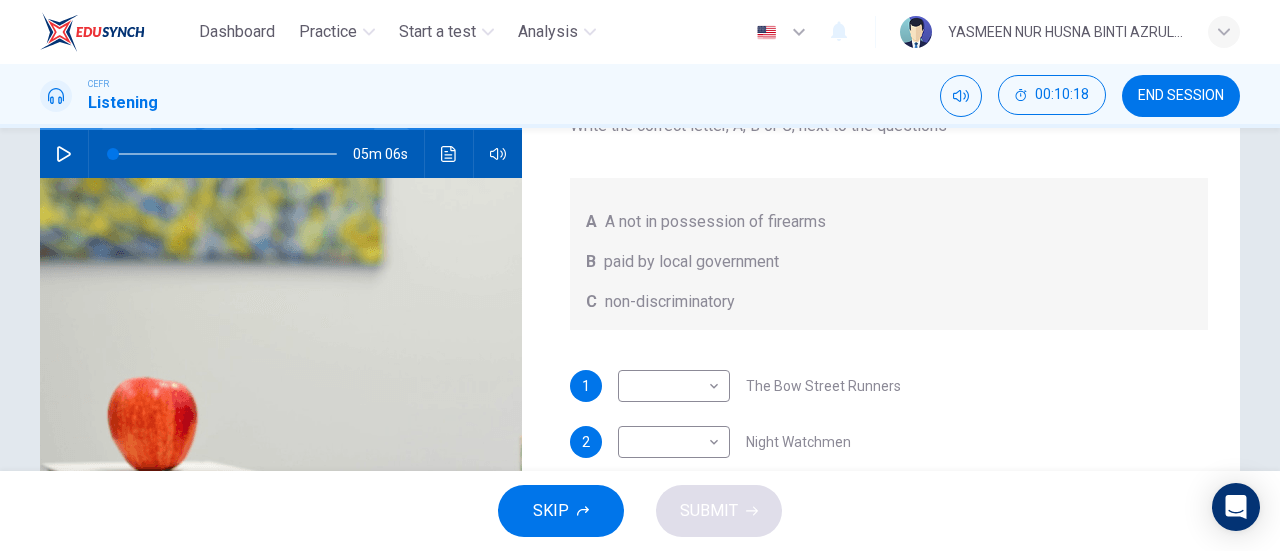 scroll, scrollTop: 200, scrollLeft: 0, axis: vertical 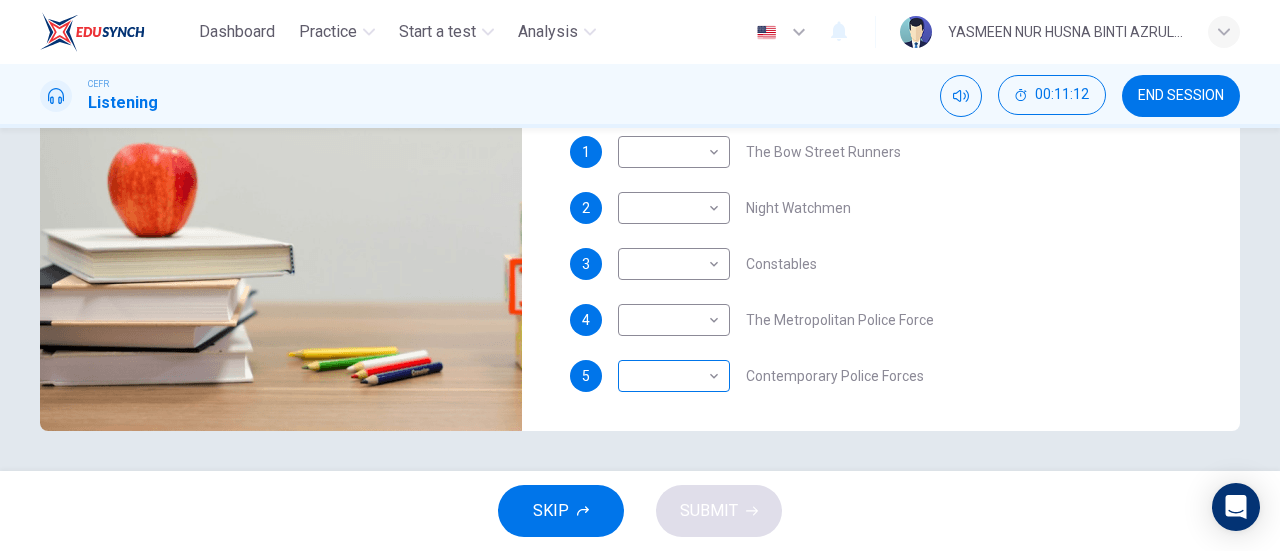 click on "Dashboard Practice Start a test Analysis English en ​ YASMEEN NUR HUSNA BINTI AZRUL NORAZMI CEFR Listening 00:11:12 END SESSION Question 6 What does the lecturer say about the following? Write the correct letter, A, B or C, next to the questions A  A not in possession of firearms B paid by local government C non-discriminatory 1 ​ ​ The Bow Street Runners
2 ​ ​ Night Watchmen 3 ​ ​ Constables 4 ​ ​ The Metropolitan Police Force 5 ​ ​ Contemporary Police Forces Criminology Discussion 05m 06s SKIP SUBMIT EduSynch - Online Language Proficiency Testing
Dashboard Practice Start a test Analysis Notifications © Copyright  2025" at bounding box center (640, 275) 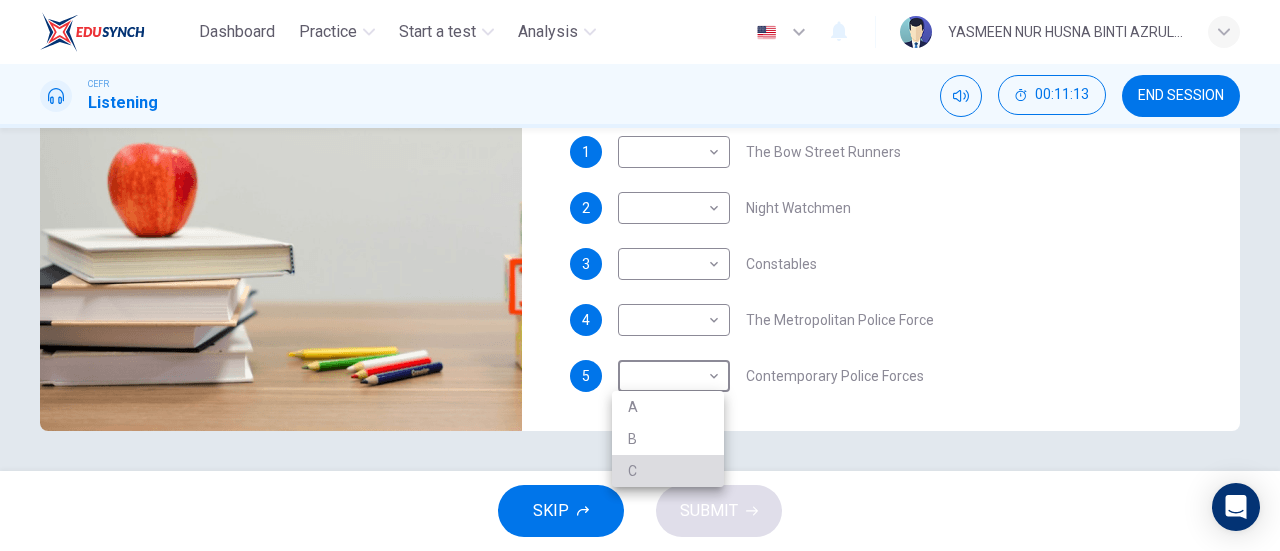 click on "C" at bounding box center (668, 471) 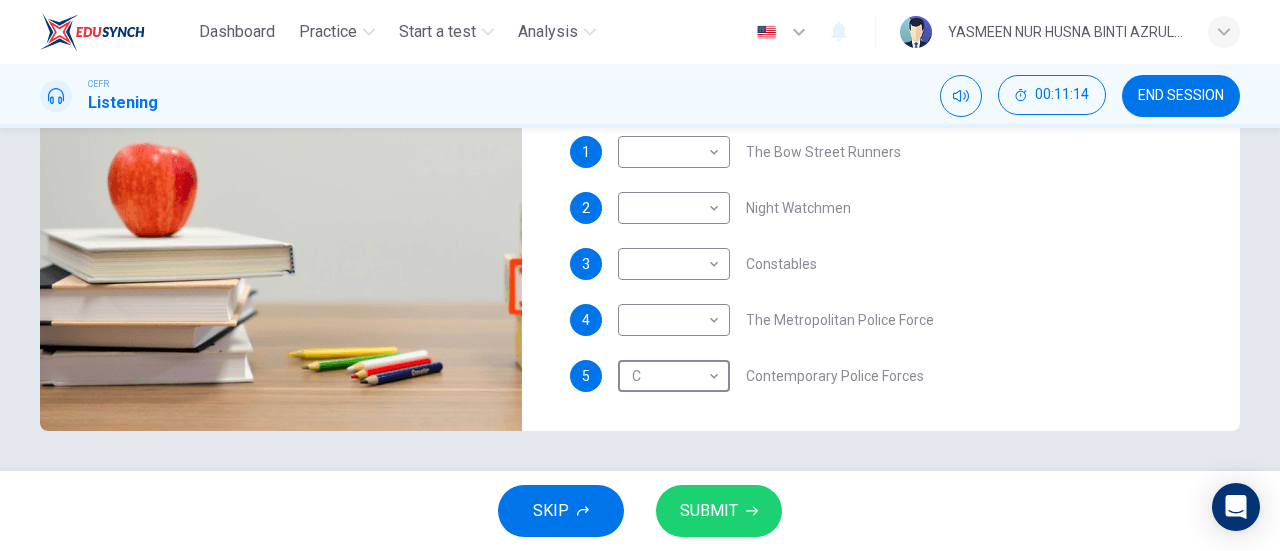 scroll, scrollTop: 0, scrollLeft: 0, axis: both 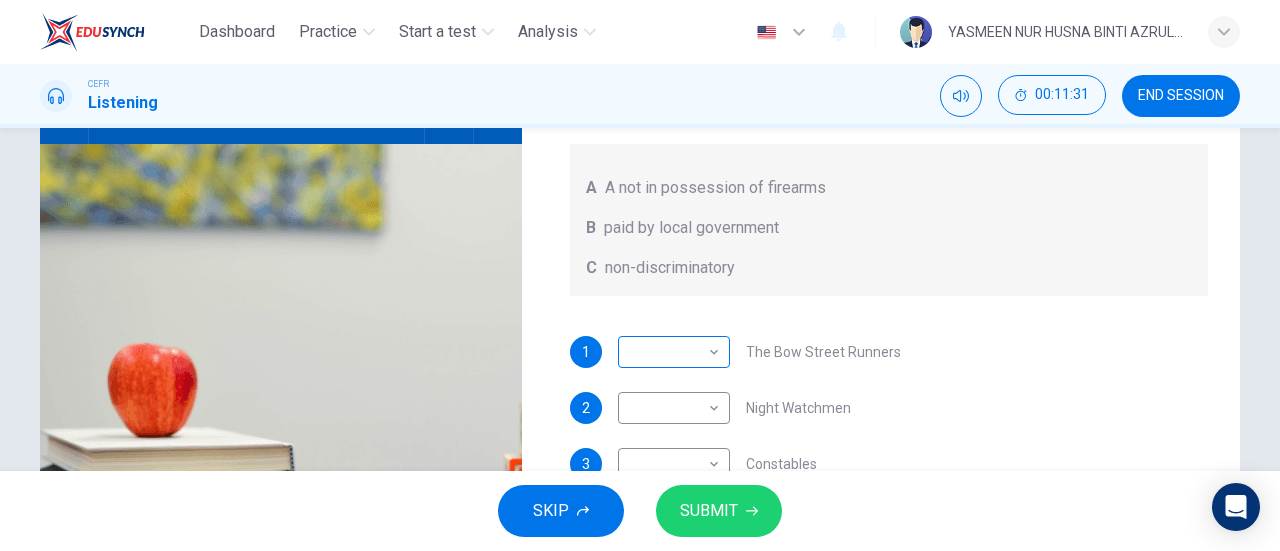 click on "Dashboard Practice Start a test Analysis English en ​ YASMEEN NUR HUSNA BINTI AZRUL NORAZMI CEFR Listening 00:11:31 END SESSION Question 6 What does the lecturer say about the following? Write the correct letter, A, B or C, next to the questions A  A not in possession of firearms B paid by local government C non-discriminatory 1 ​ ​ The Bow Street Runners
2 ​ ​ Night Watchmen 3 ​ ​ Constables 4 ​ ​ The Metropolitan Police Force 5 C C ​ Contemporary Police Forces Criminology Discussion 05m 06s SKIP SUBMIT EduSynch - Online Language Proficiency Testing
Dashboard Practice Start a test Analysis Notifications © Copyright  2025" at bounding box center (640, 275) 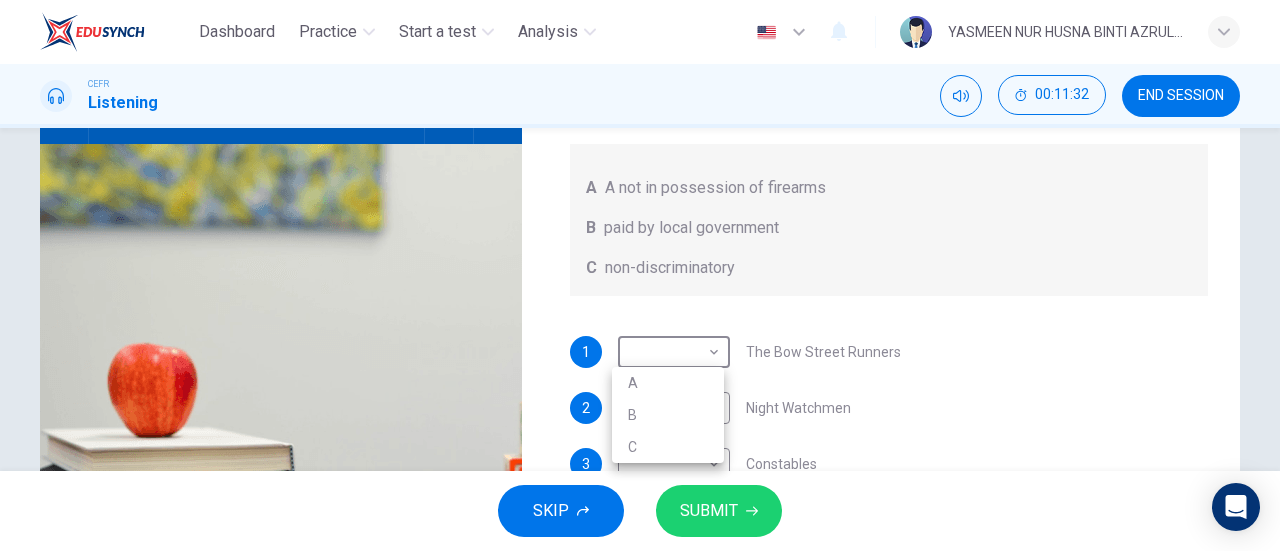 click on "A" at bounding box center [668, 383] 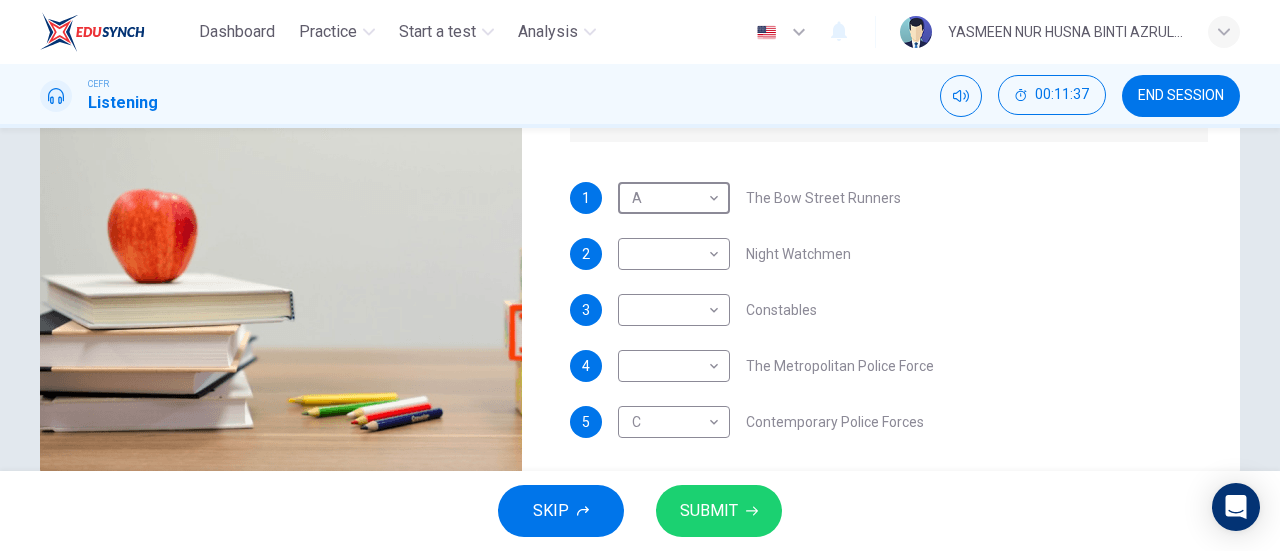 scroll, scrollTop: 432, scrollLeft: 0, axis: vertical 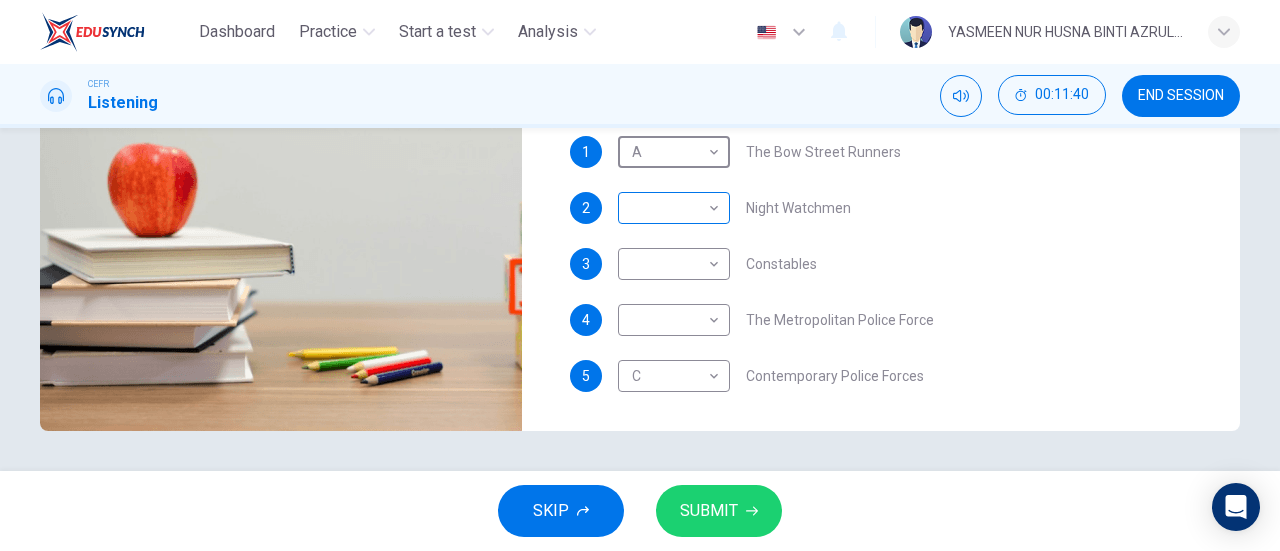 click on "Dashboard Practice Start a test Analysis English en ​ YASMEEN NUR HUSNA BINTI AZRUL NORAZMI CEFR Listening 00:11:40 END SESSION Question 6 What does the lecturer say about the following? Write the correct letter, A, B or C, next to the questions A  A not in possession of firearms B paid by local government C non-discriminatory 1 A A ​ The Bow Street Runners
2 ​ ​ Night Watchmen 3 ​ ​ Constables 4 ​ ​ The Metropolitan Police Force 5 C C ​ Contemporary Police Forces Criminology Discussion 05m 06s SKIP SUBMIT EduSynch - Online Language Proficiency Testing
Dashboard Practice Start a test Analysis Notifications © Copyright  2025" at bounding box center [640, 275] 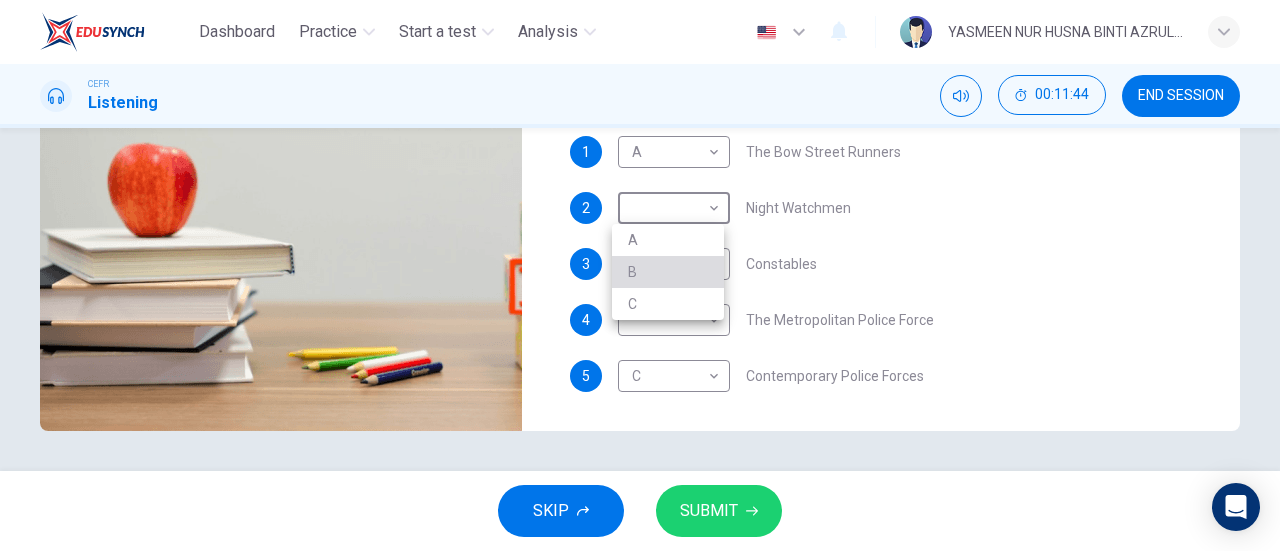 click on "B" at bounding box center (668, 272) 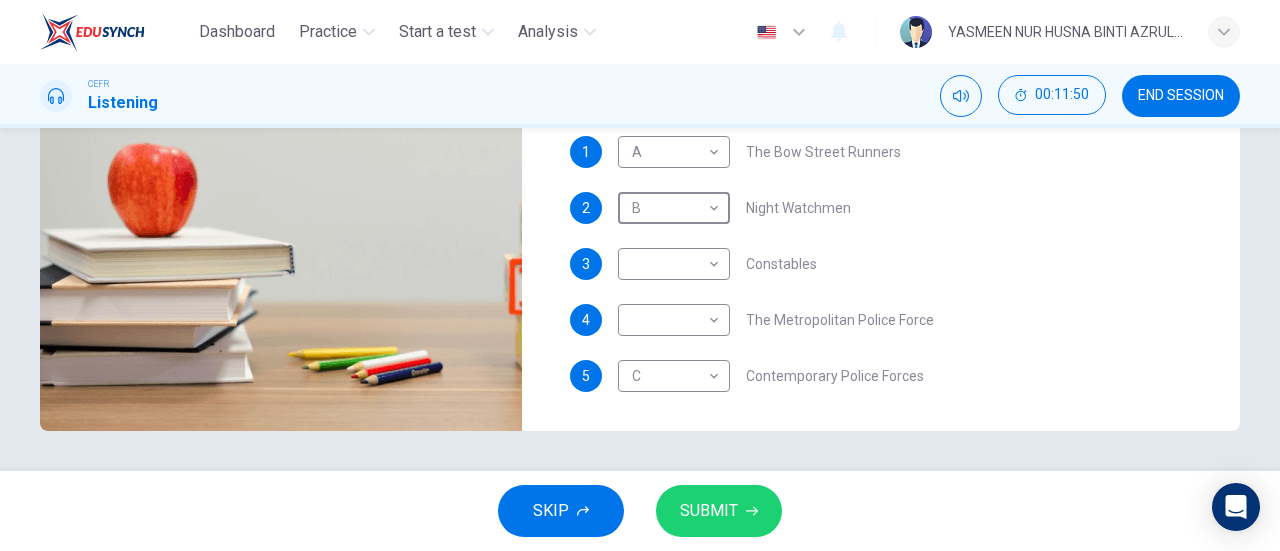 scroll, scrollTop: 332, scrollLeft: 0, axis: vertical 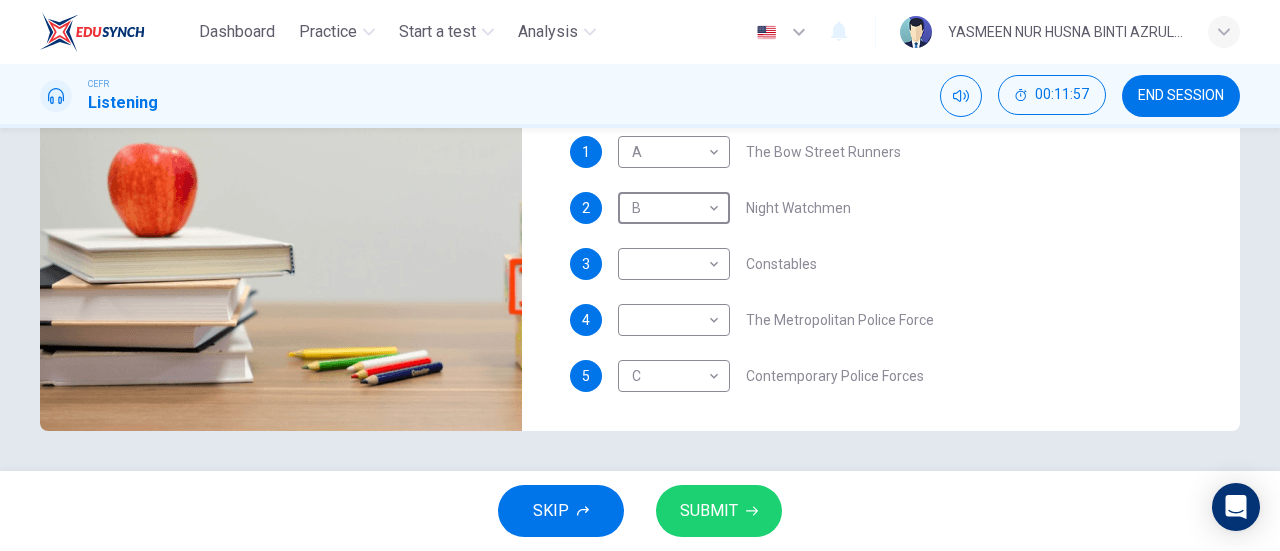 click on "SUBMIT" at bounding box center [709, 511] 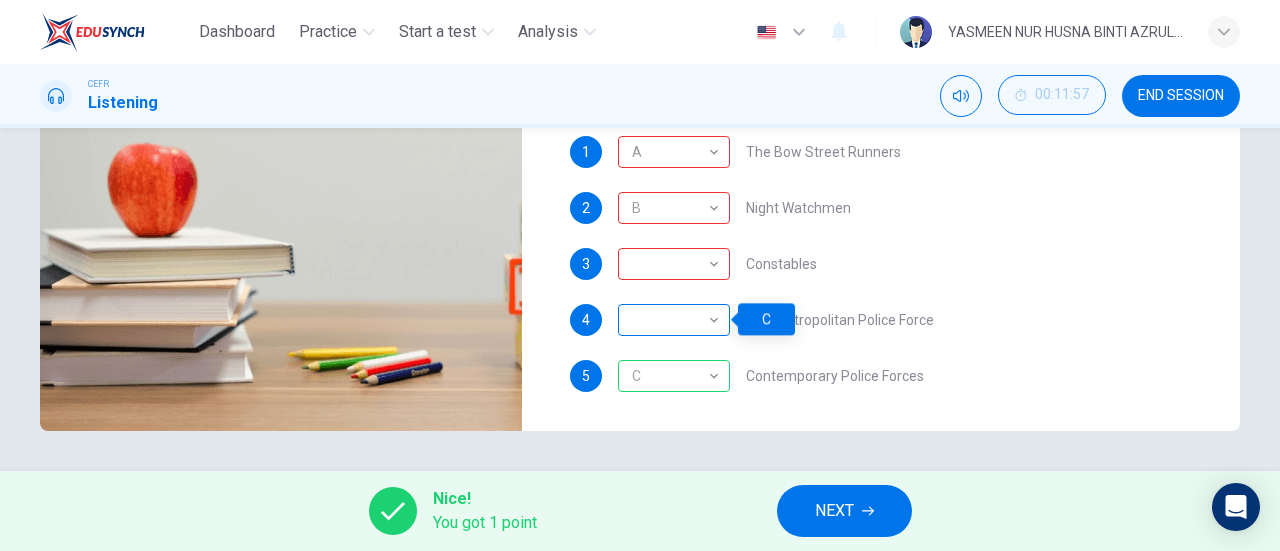 scroll, scrollTop: 0, scrollLeft: 0, axis: both 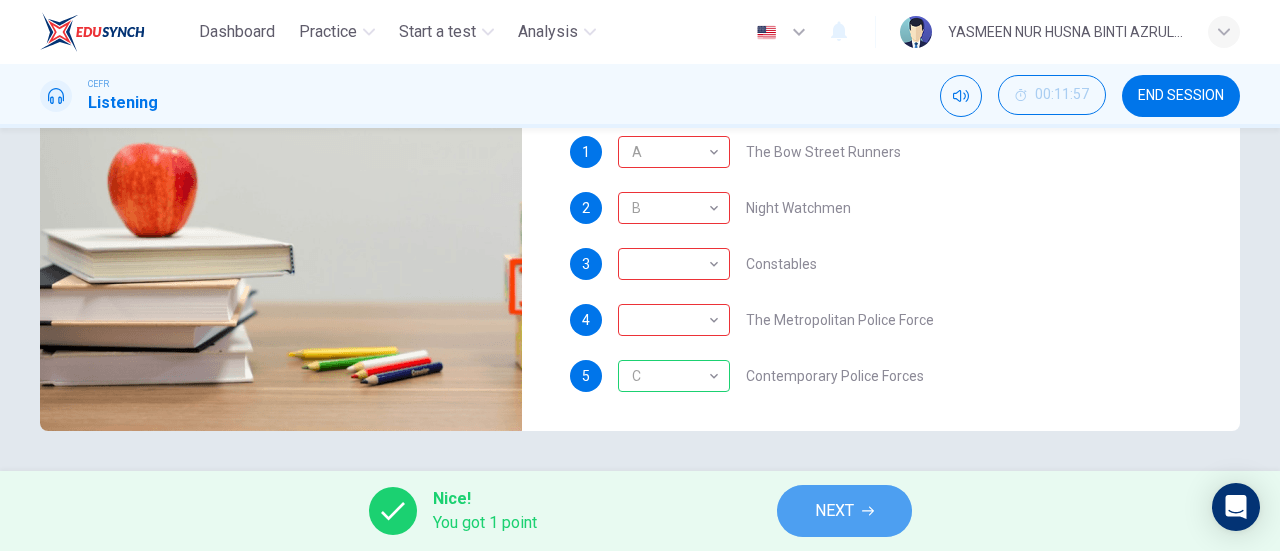 click on "NEXT" at bounding box center [834, 511] 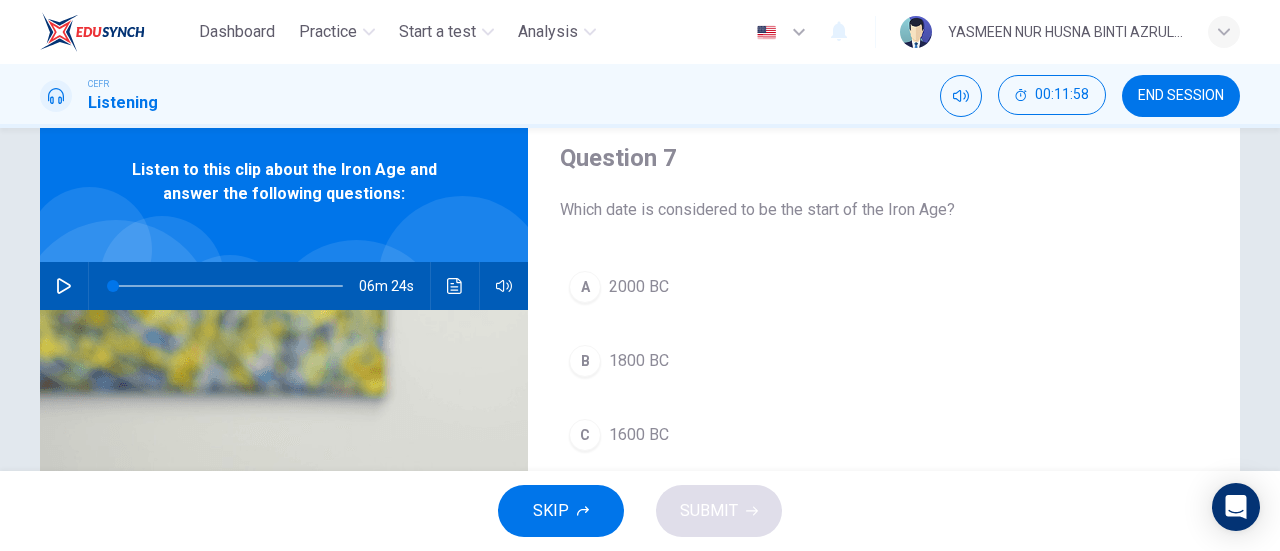 scroll, scrollTop: 0, scrollLeft: 0, axis: both 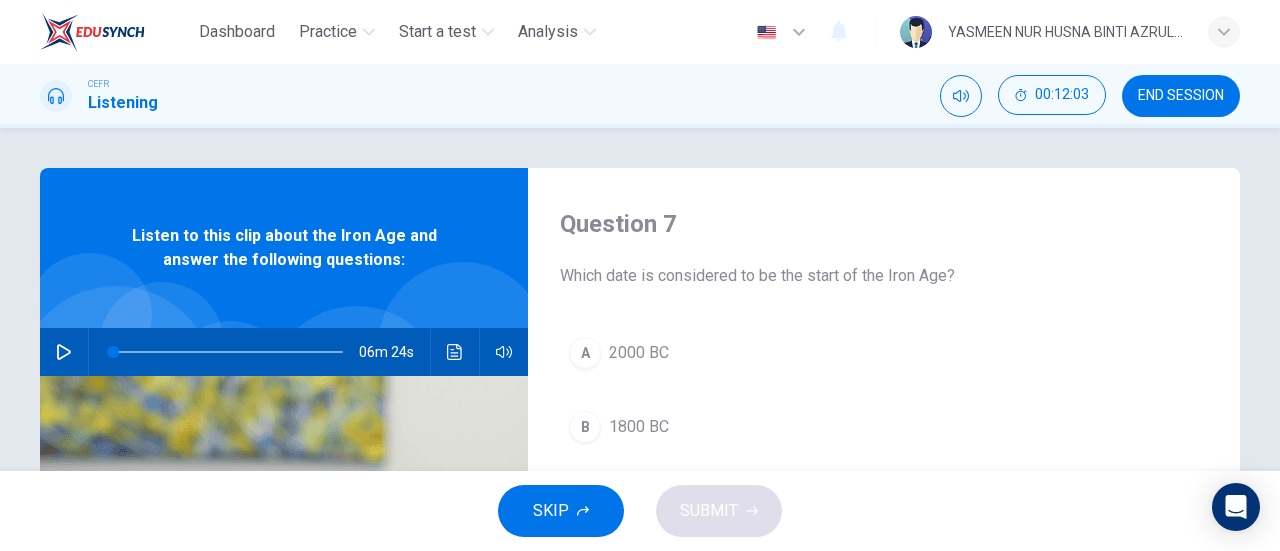 click at bounding box center [64, 352] 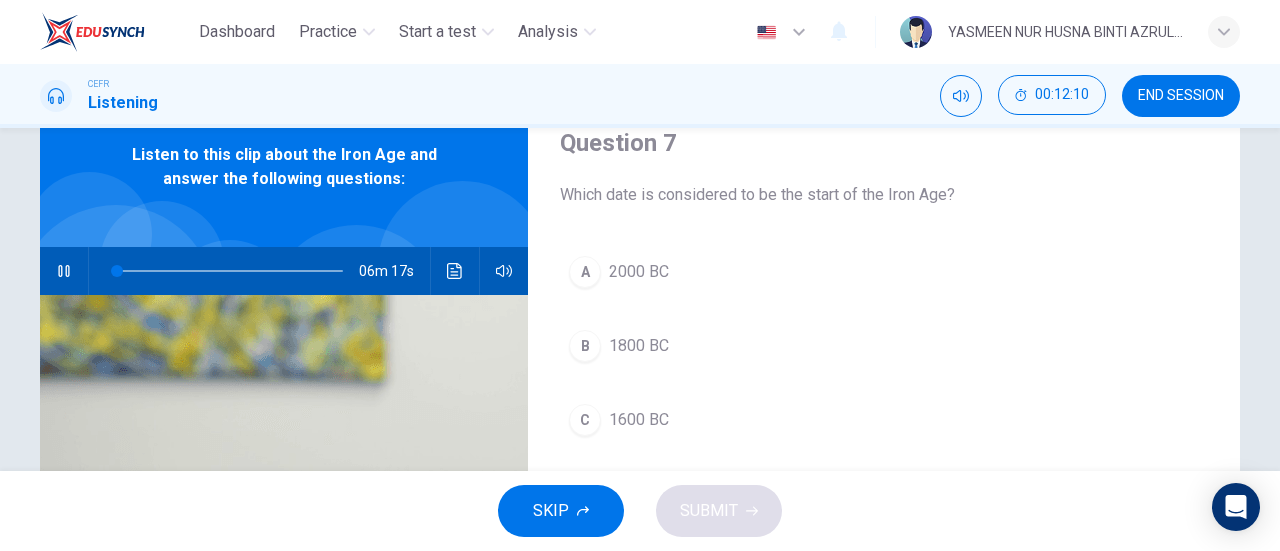 scroll, scrollTop: 82, scrollLeft: 0, axis: vertical 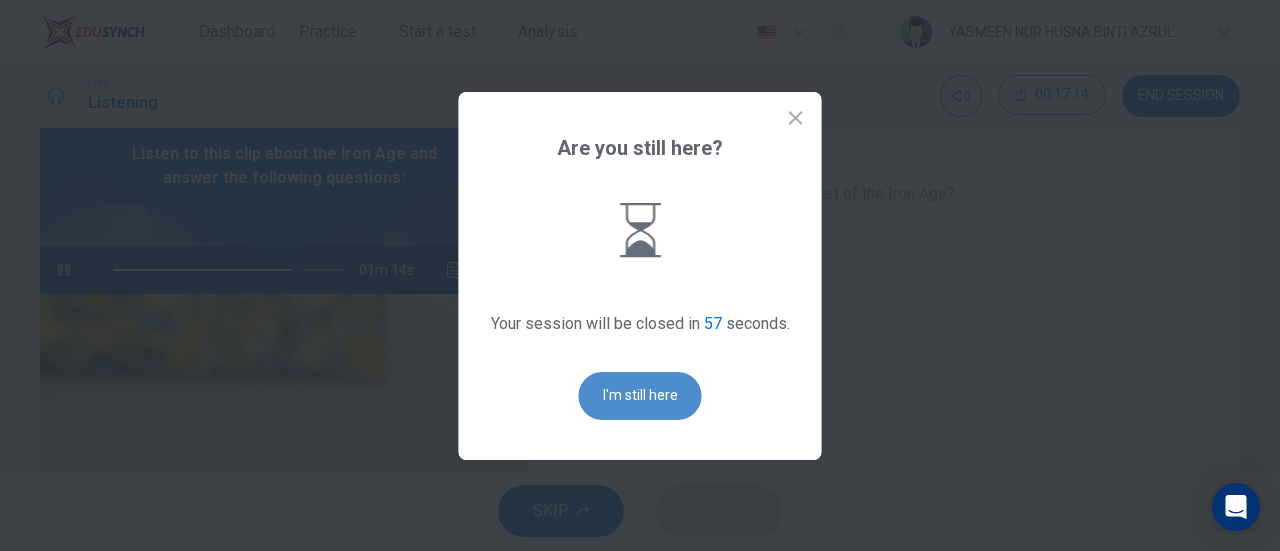 click on "I'm still here" at bounding box center [640, 396] 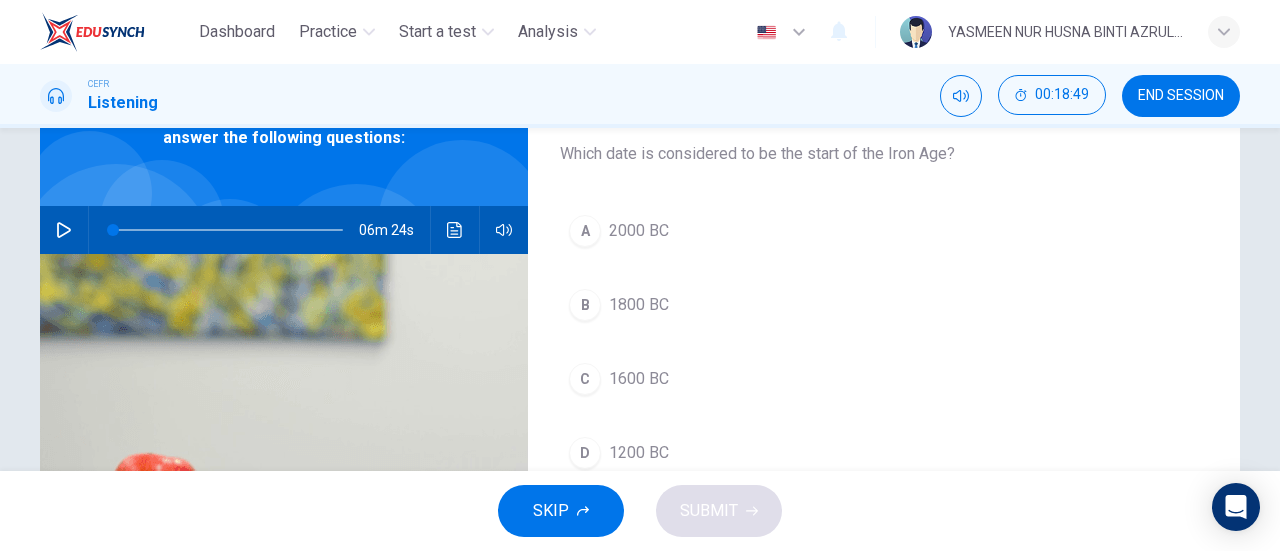 scroll, scrollTop: 232, scrollLeft: 0, axis: vertical 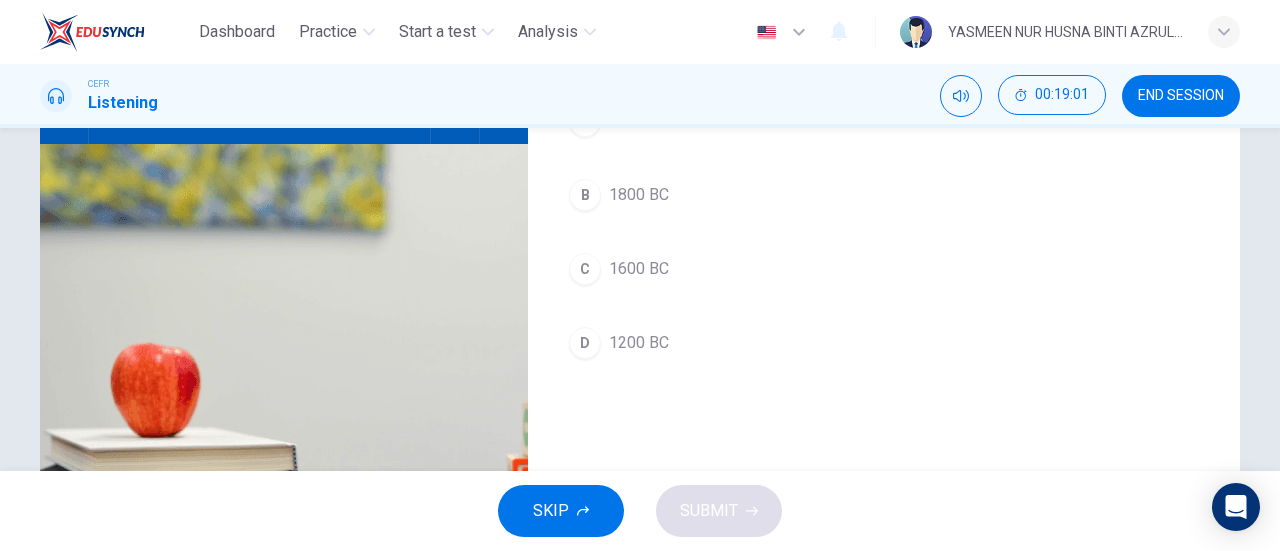 click on "D" at bounding box center [585, 121] 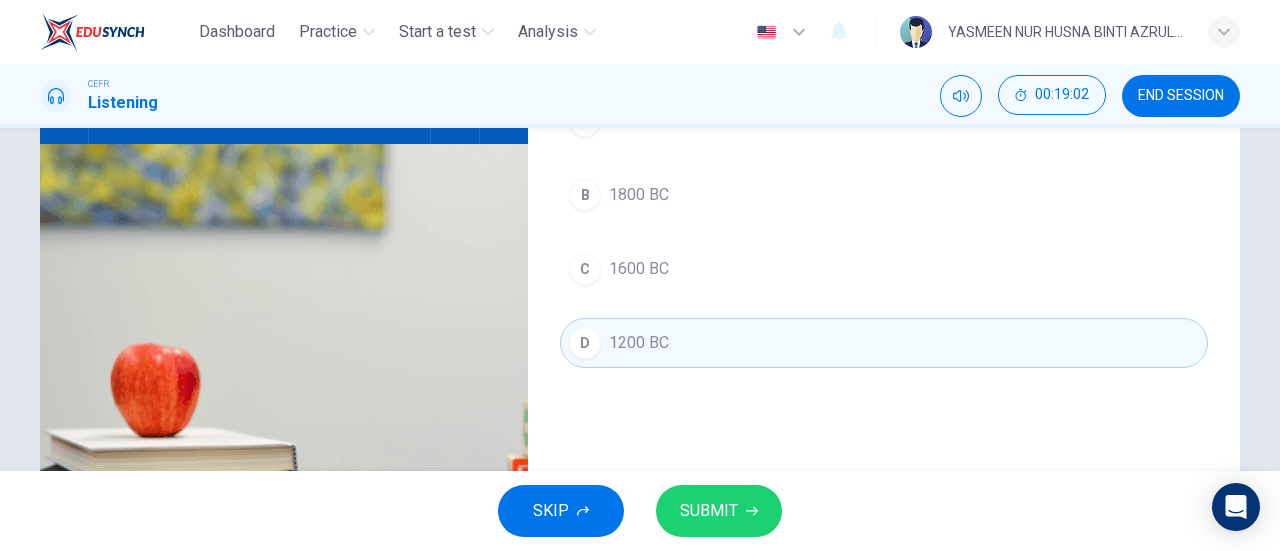 click on "SUBMIT" at bounding box center [709, 511] 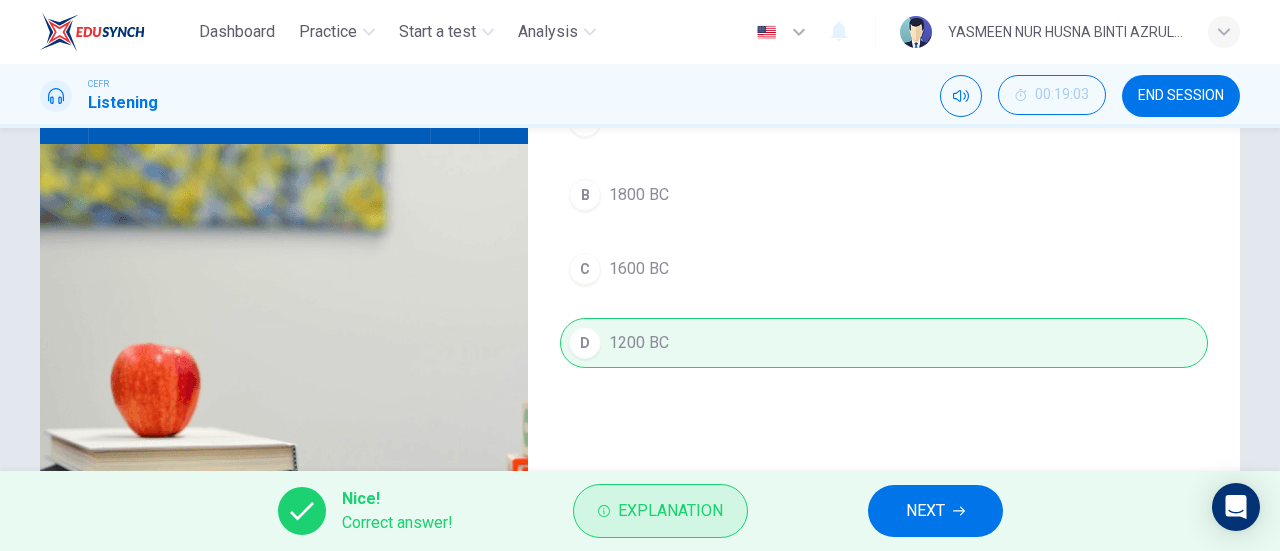 click on "Explanation" at bounding box center [670, 511] 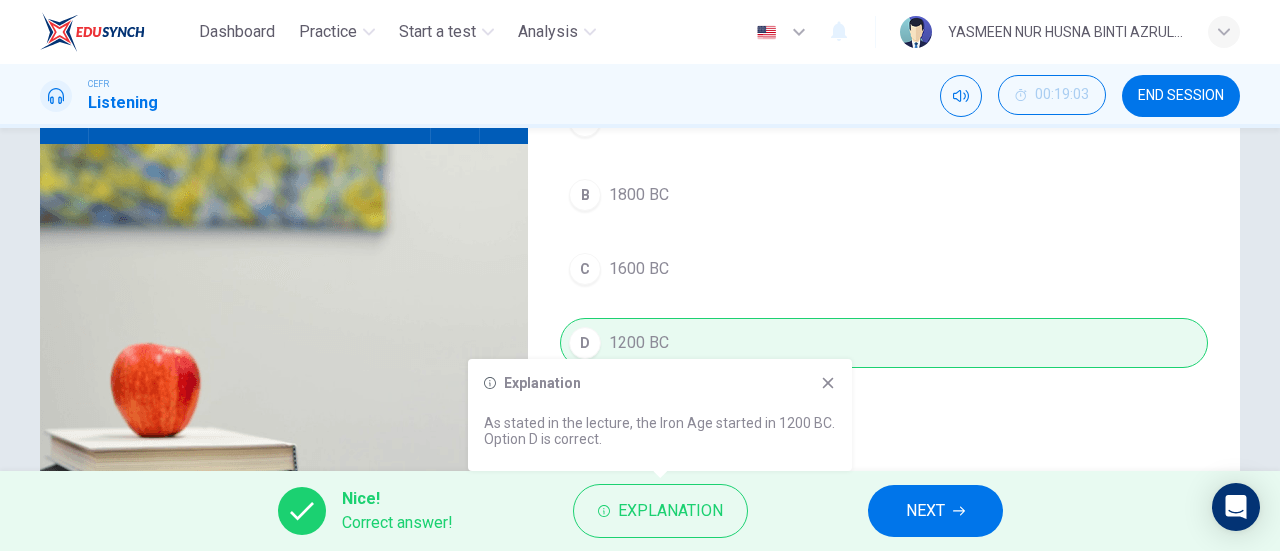 click on "Explanation As stated in the lecture, the Iron Age started in 1200 BC. Option D is correct." at bounding box center [660, 415] 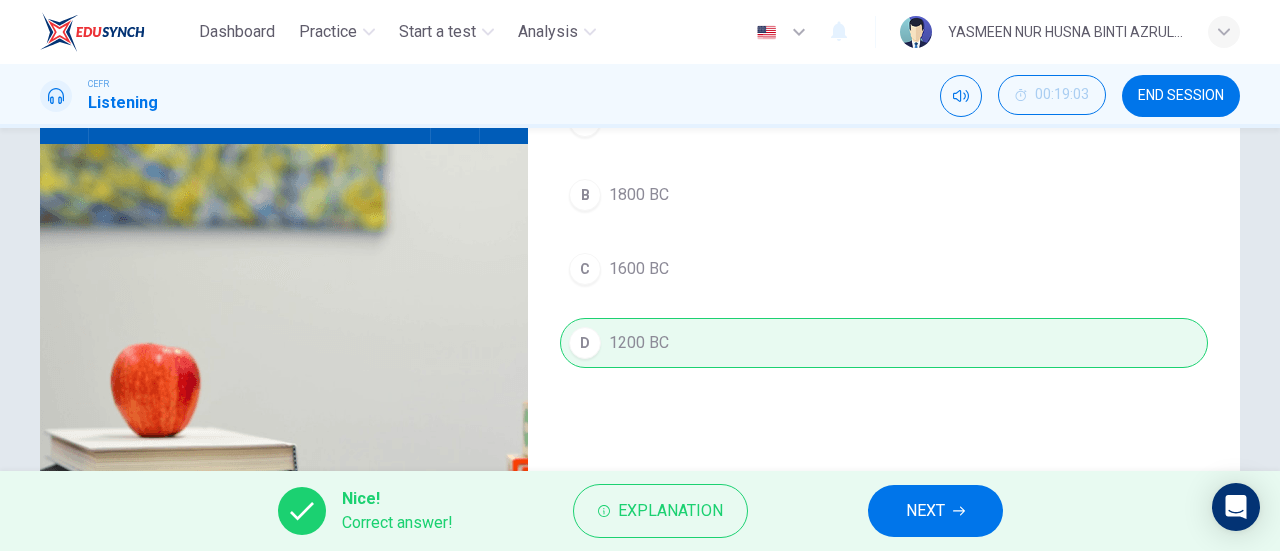 click on "NEXT" at bounding box center [935, 511] 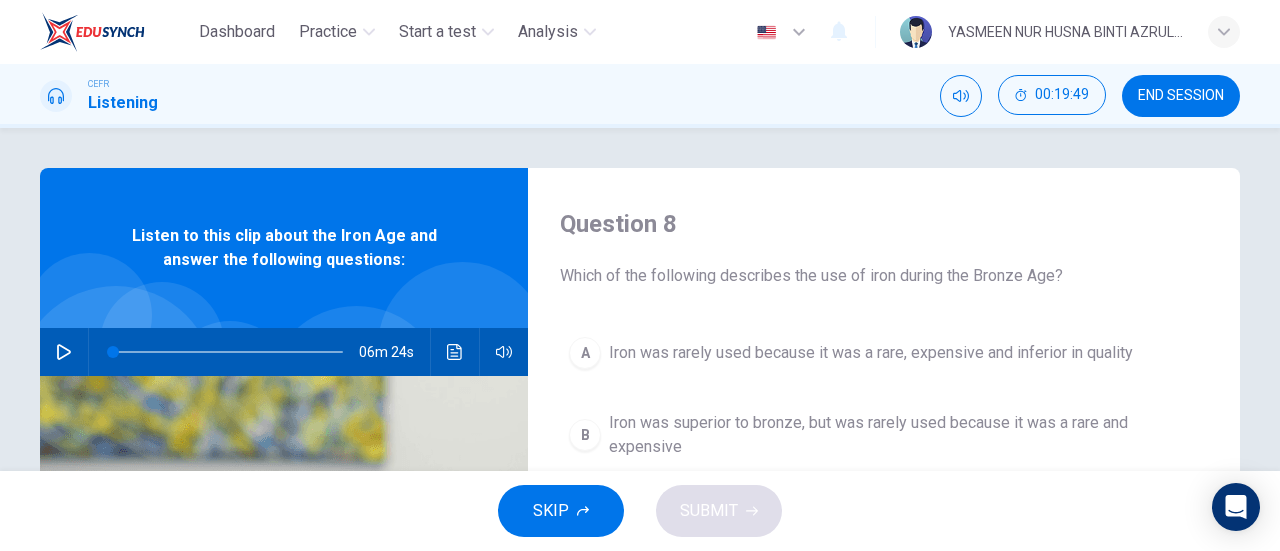 scroll, scrollTop: 100, scrollLeft: 0, axis: vertical 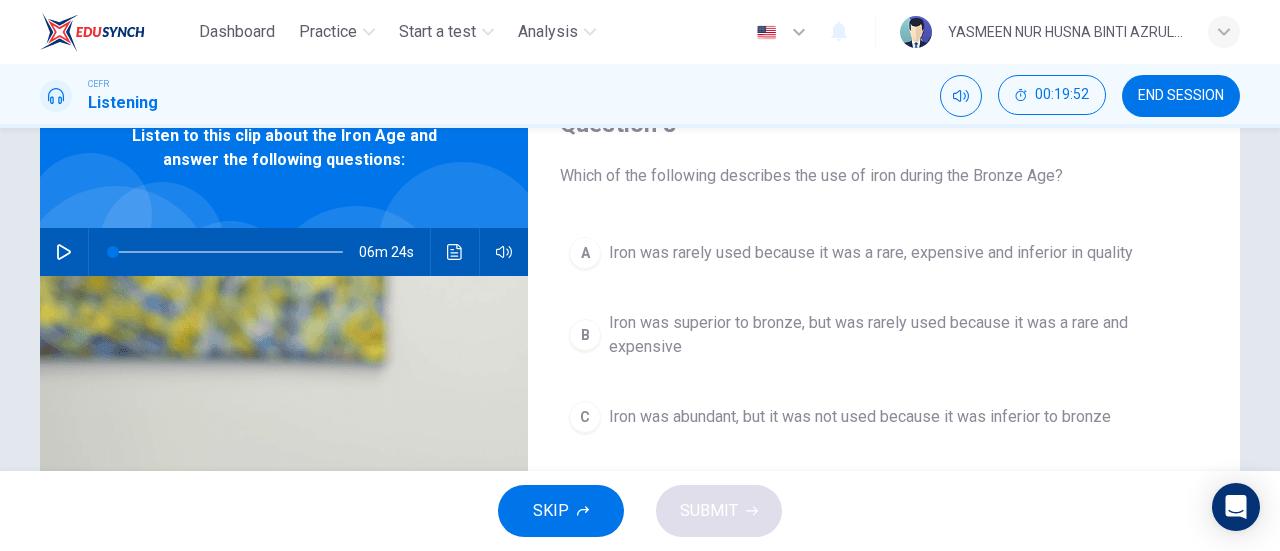 click on "A" at bounding box center (585, 253) 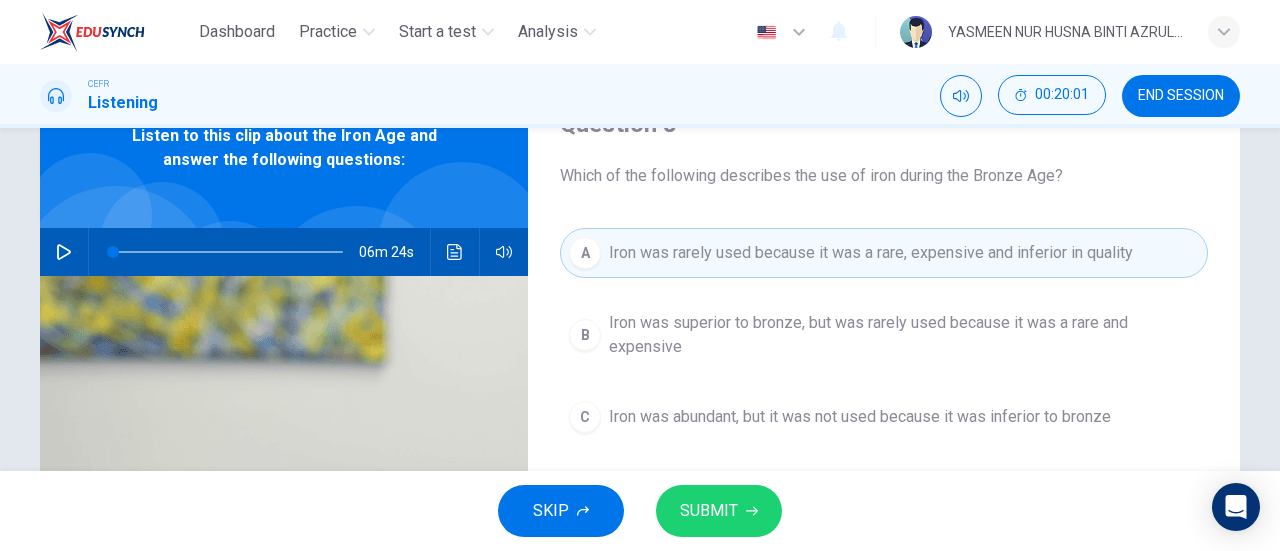click on "SUBMIT" at bounding box center (719, 511) 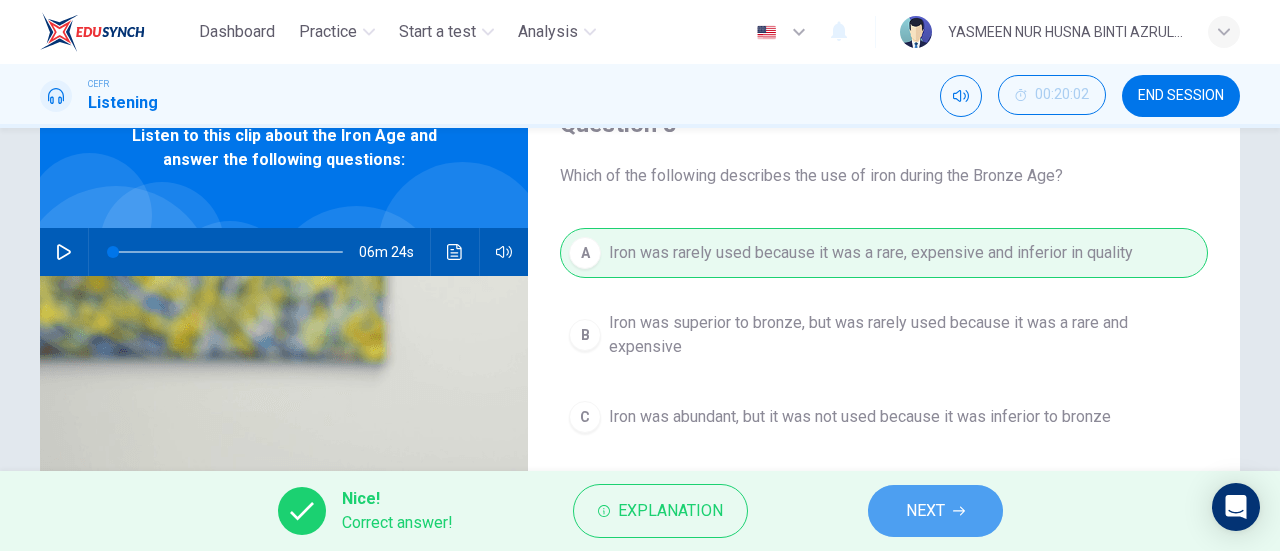 click on "NEXT" at bounding box center (935, 511) 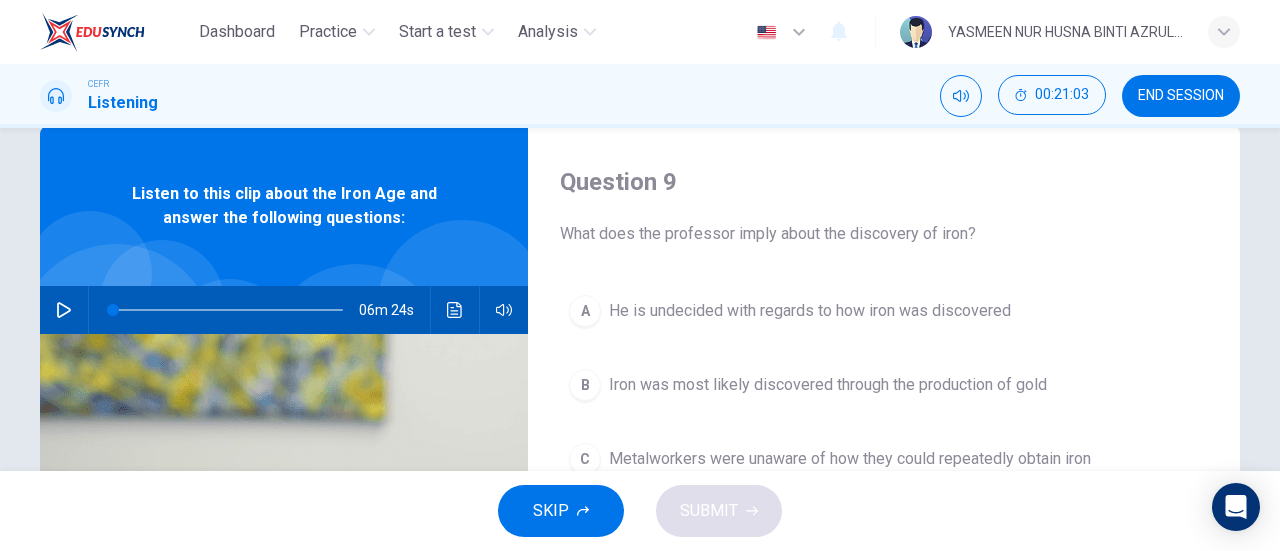 scroll, scrollTop: 142, scrollLeft: 0, axis: vertical 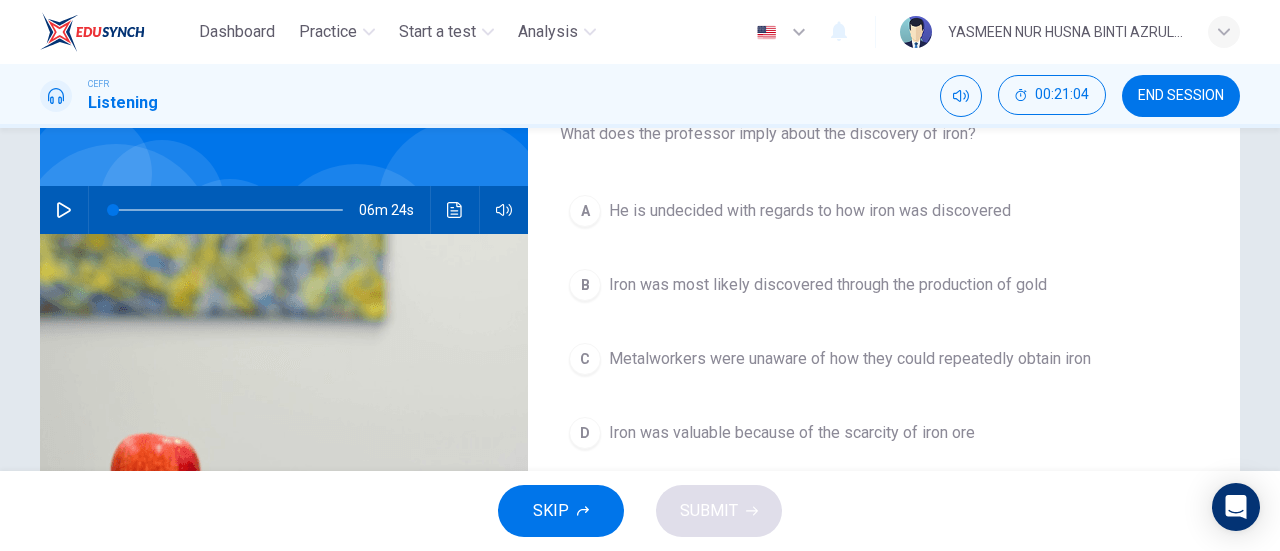 click on "Iron was most likely discovered through the production of gold" at bounding box center [810, 211] 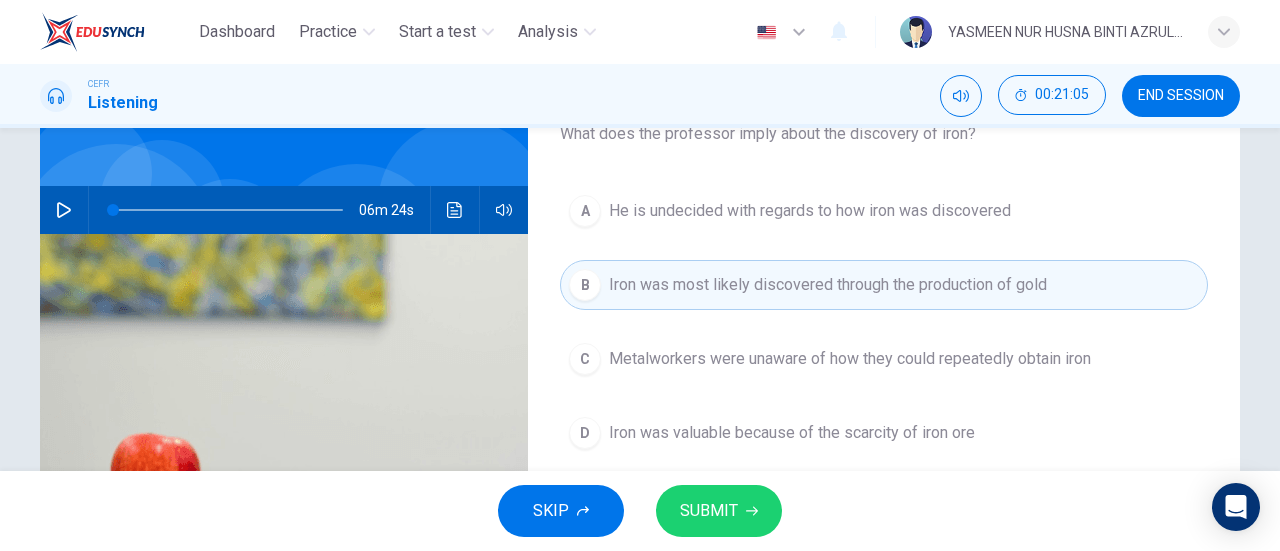 click at bounding box center [752, 511] 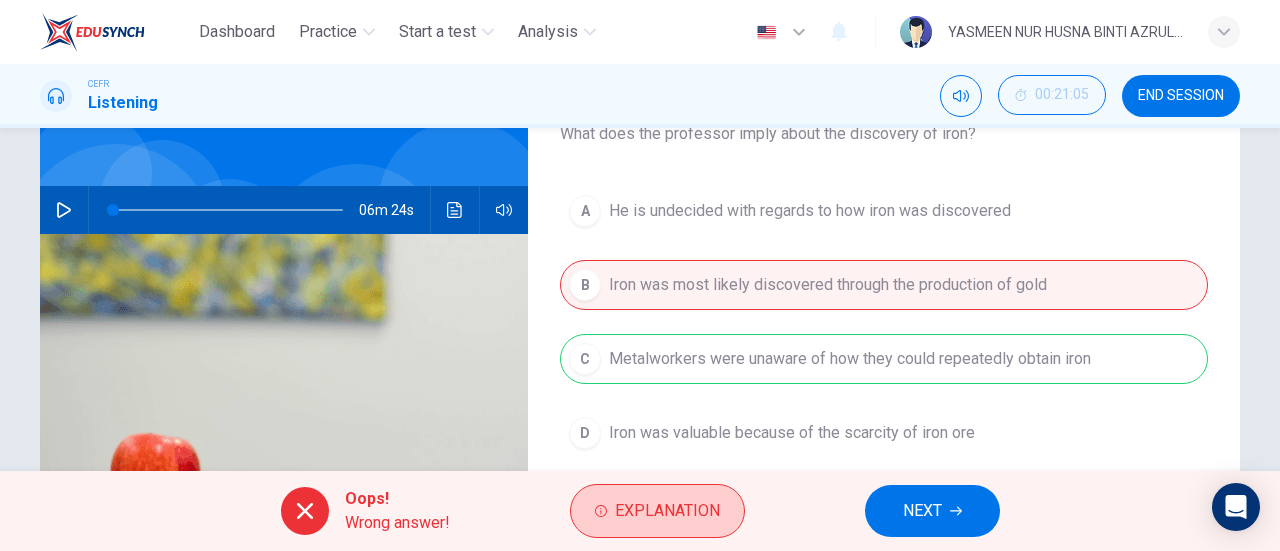 click on "Explanation" at bounding box center (667, 511) 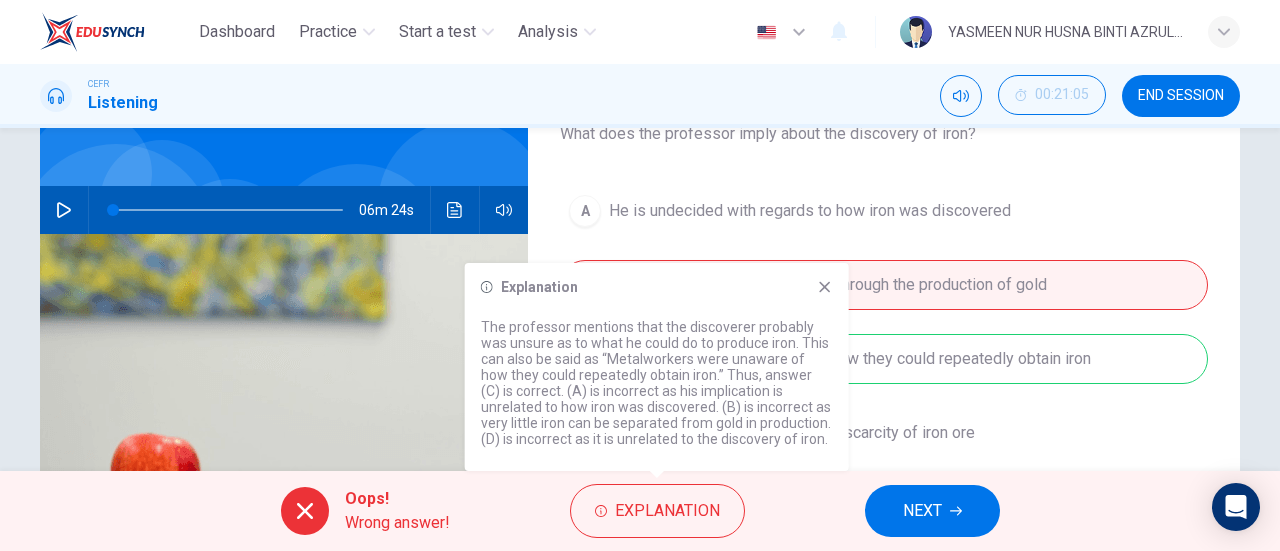 click at bounding box center [825, 287] 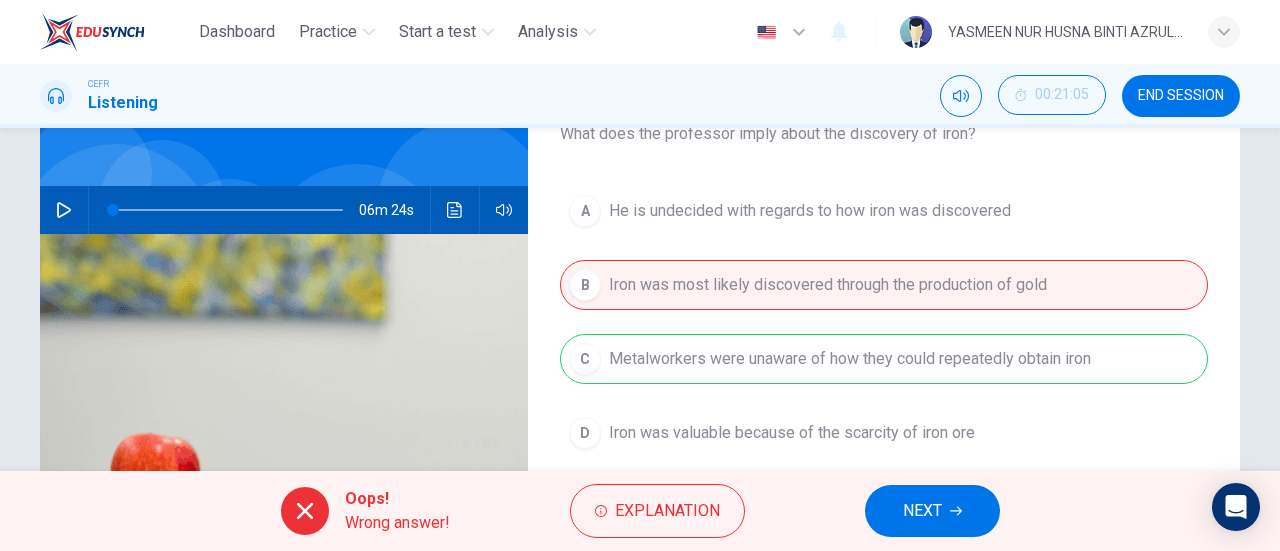 click on "NEXT" at bounding box center [922, 511] 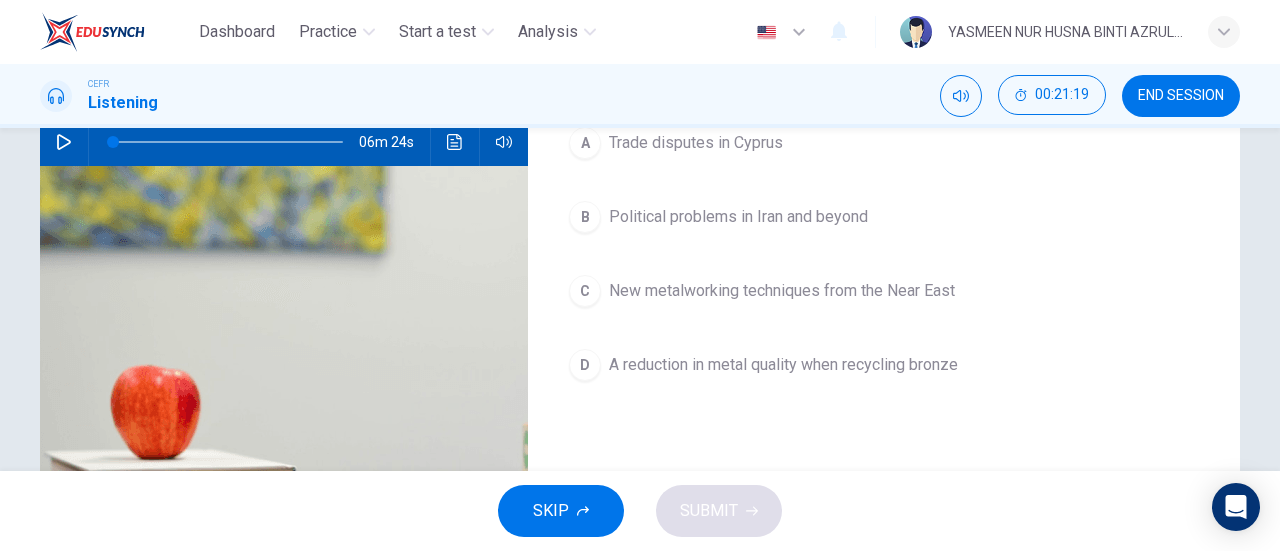 scroll, scrollTop: 242, scrollLeft: 0, axis: vertical 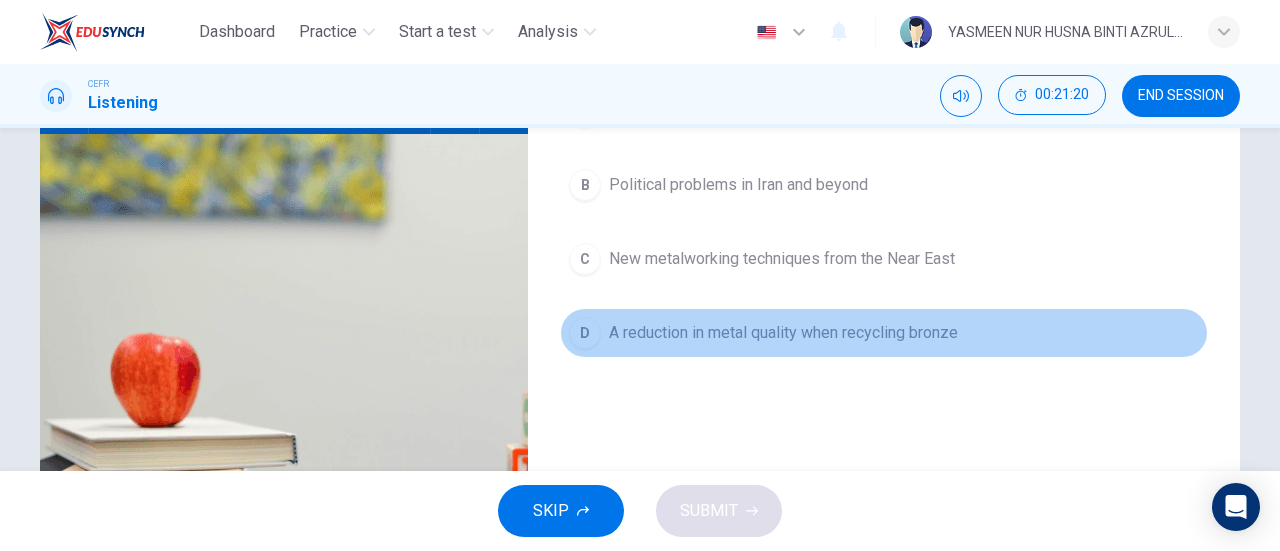 click on "A reduction in metal quality when recycling bronze" at bounding box center (696, 111) 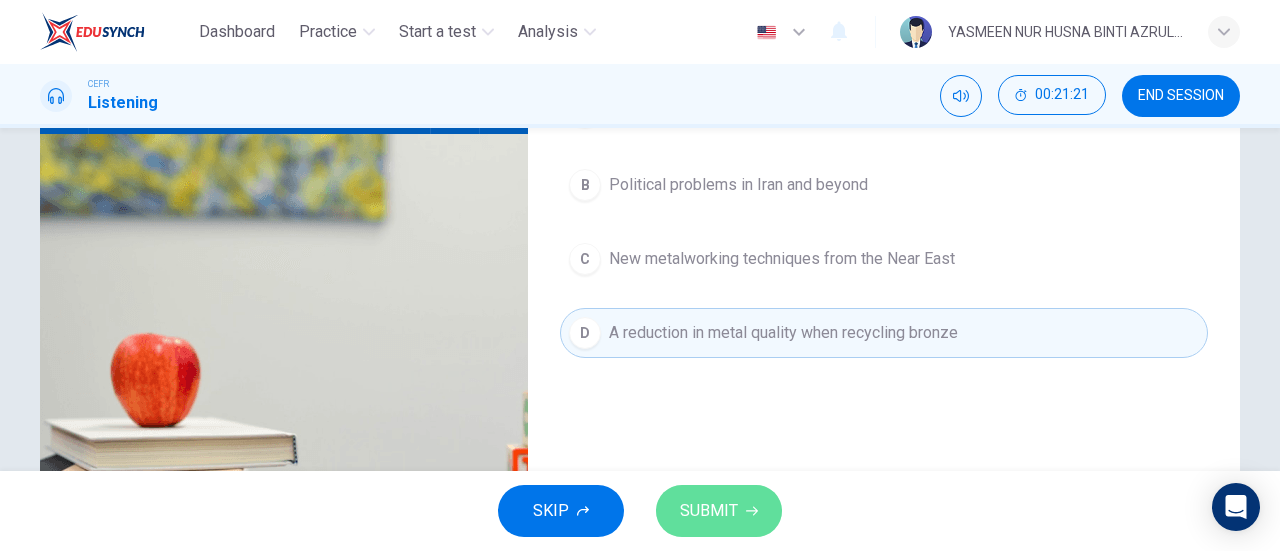 click on "SUBMIT" at bounding box center (719, 511) 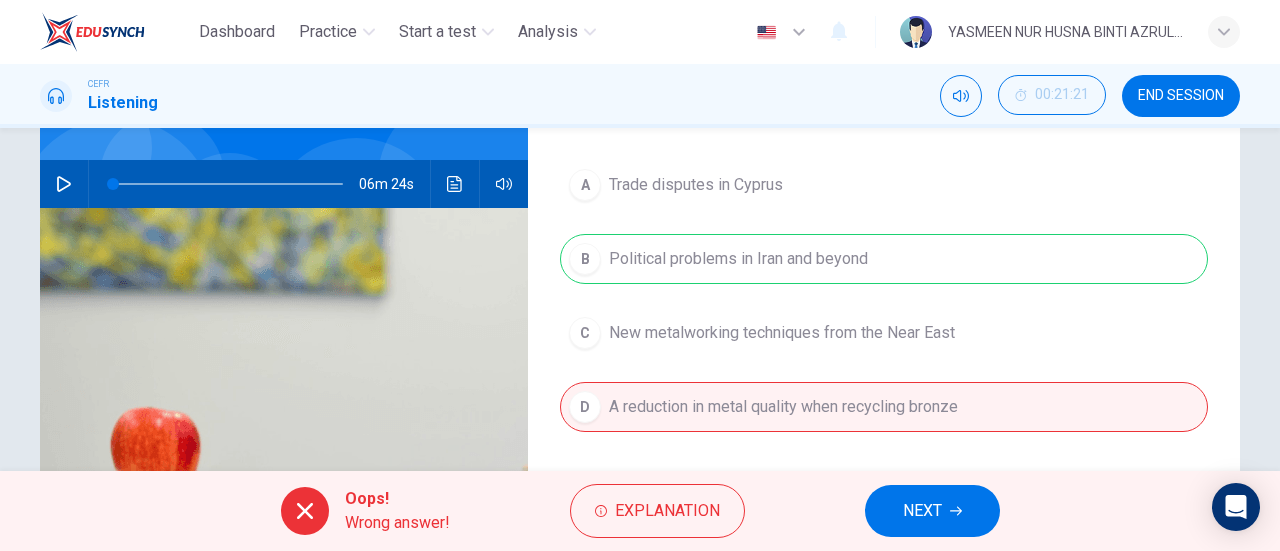 scroll, scrollTop: 200, scrollLeft: 0, axis: vertical 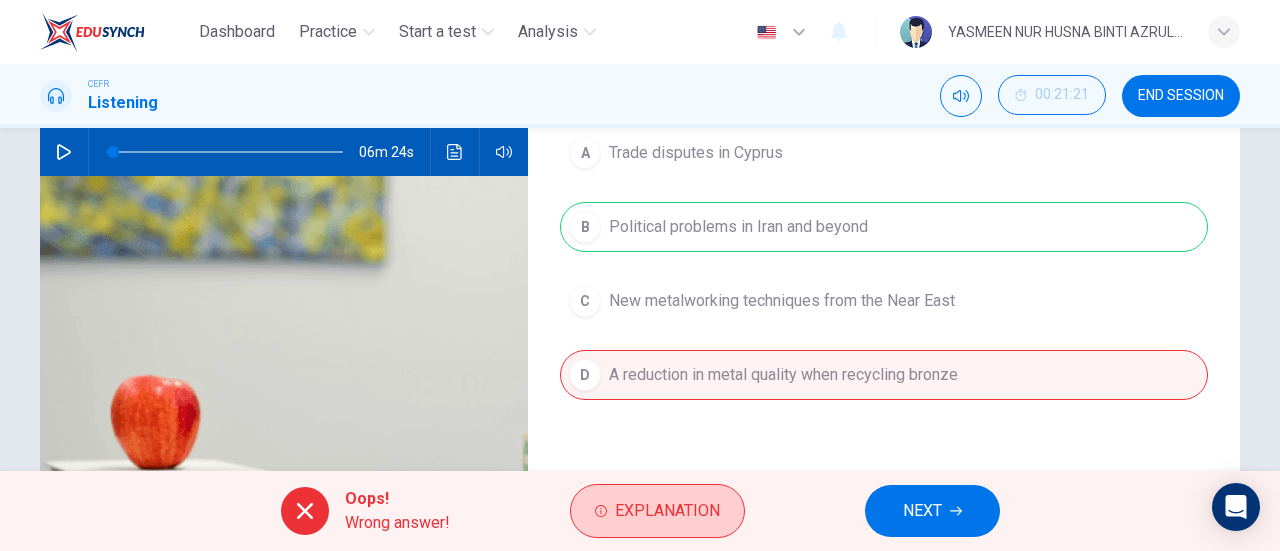 click on "Explanation" at bounding box center (657, 511) 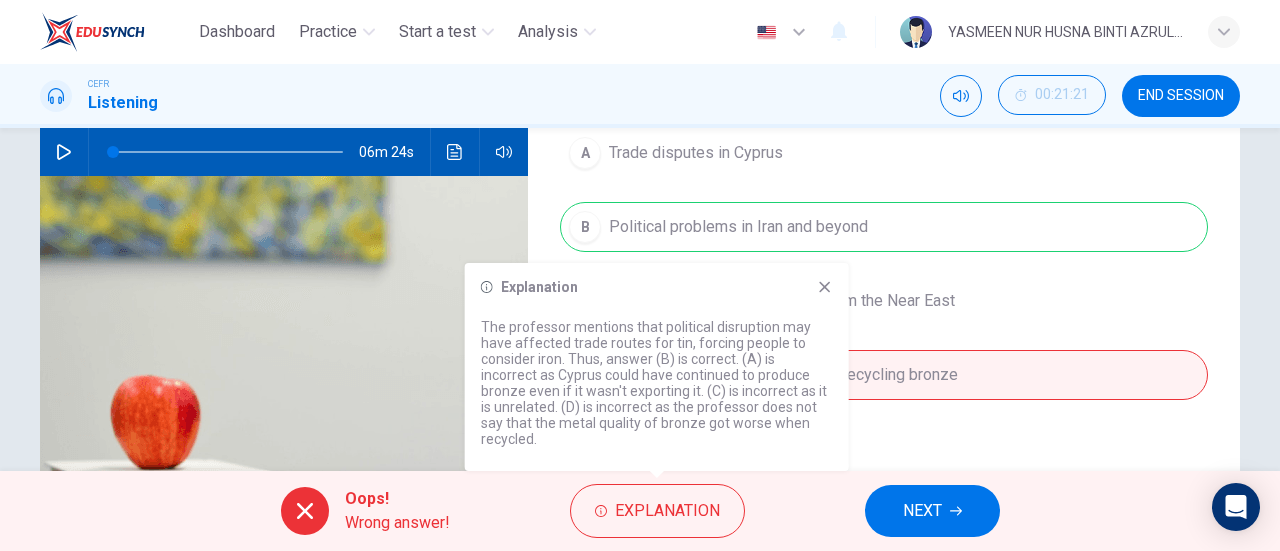 click at bounding box center (825, 287) 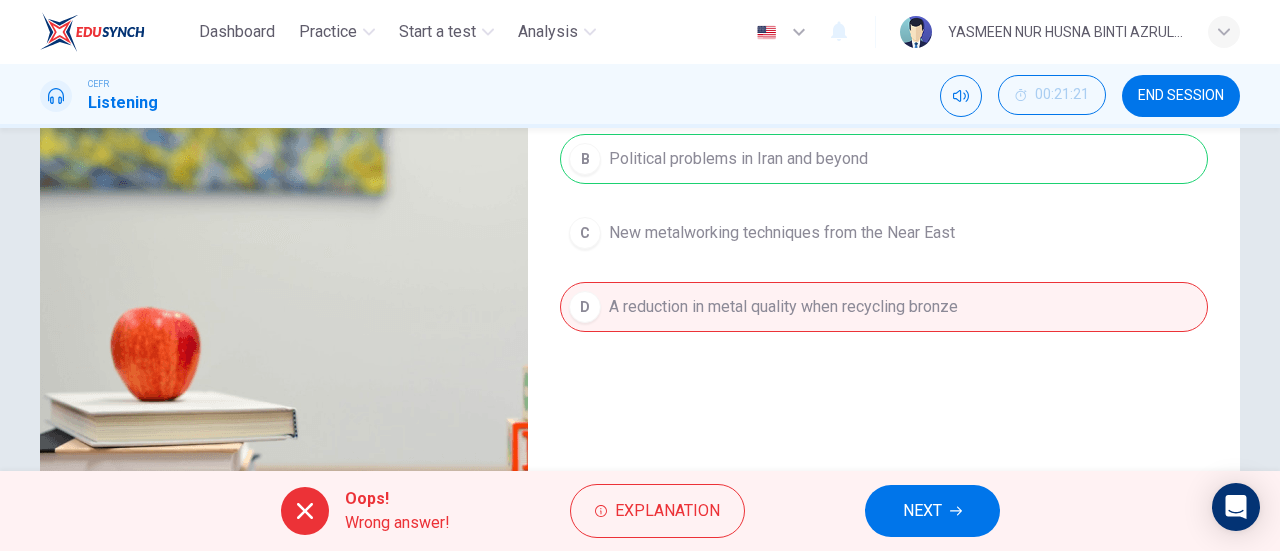 scroll, scrollTop: 300, scrollLeft: 0, axis: vertical 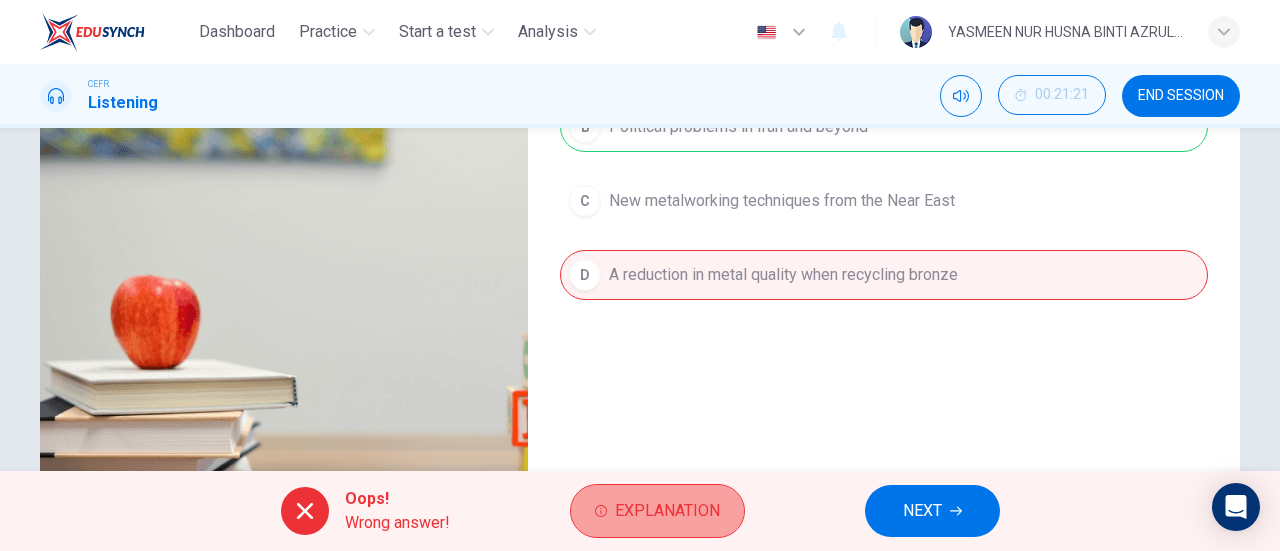 click on "Explanation" at bounding box center [667, 511] 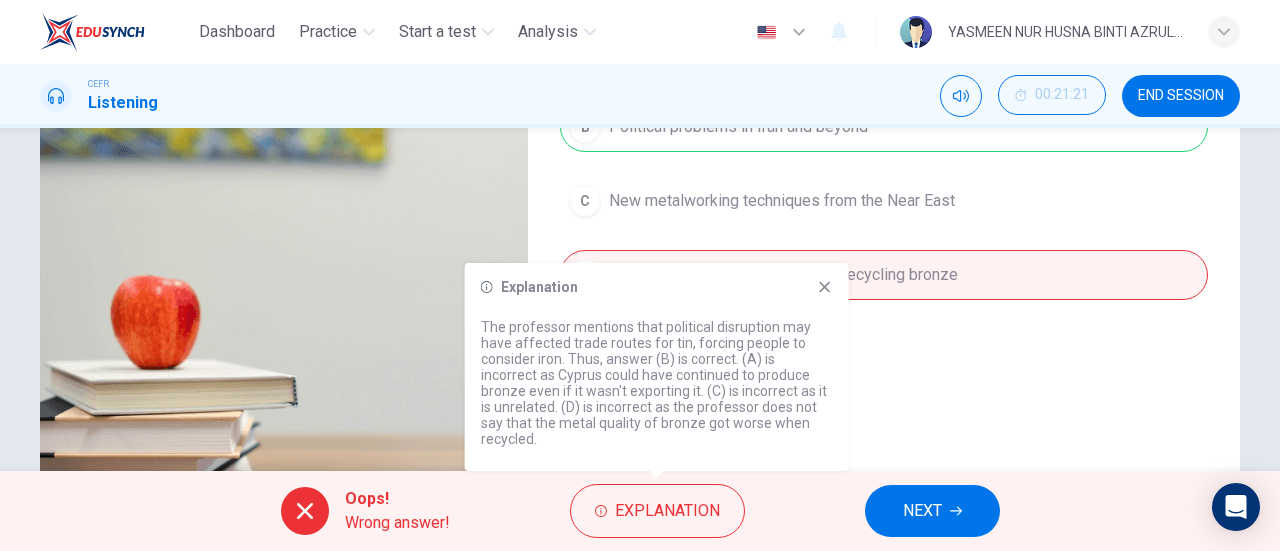 click at bounding box center [825, 287] 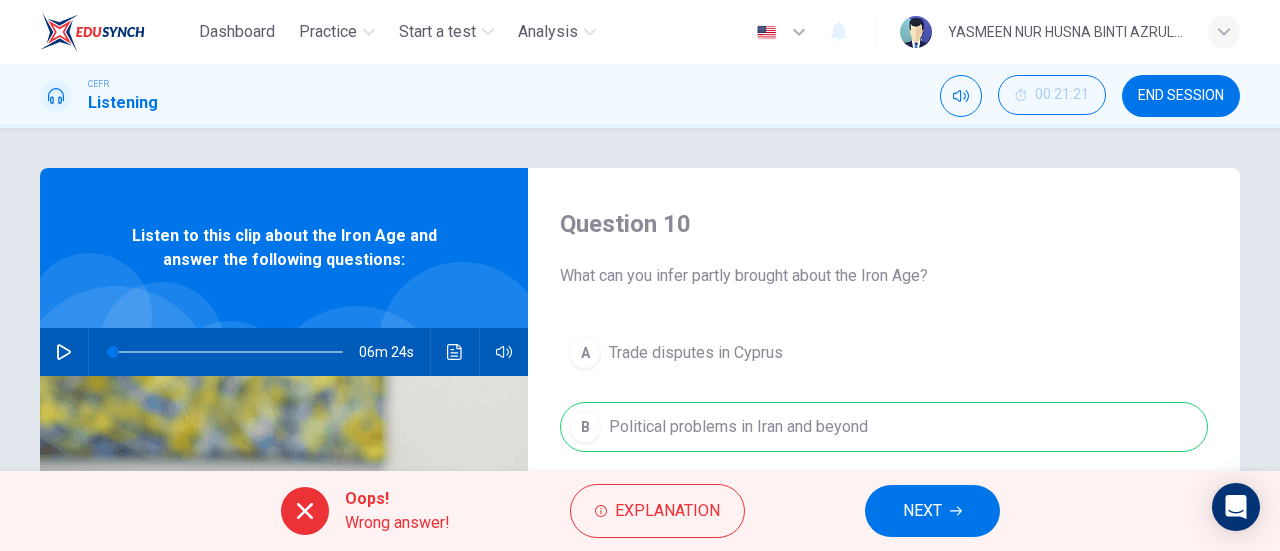 scroll, scrollTop: 100, scrollLeft: 0, axis: vertical 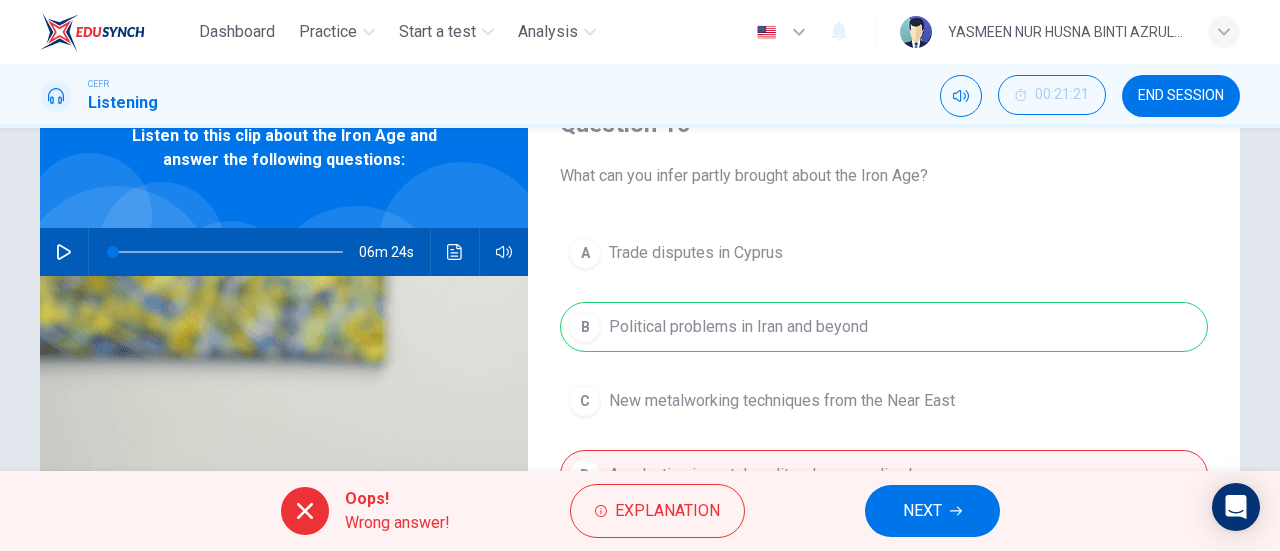 click on "NEXT" at bounding box center (932, 511) 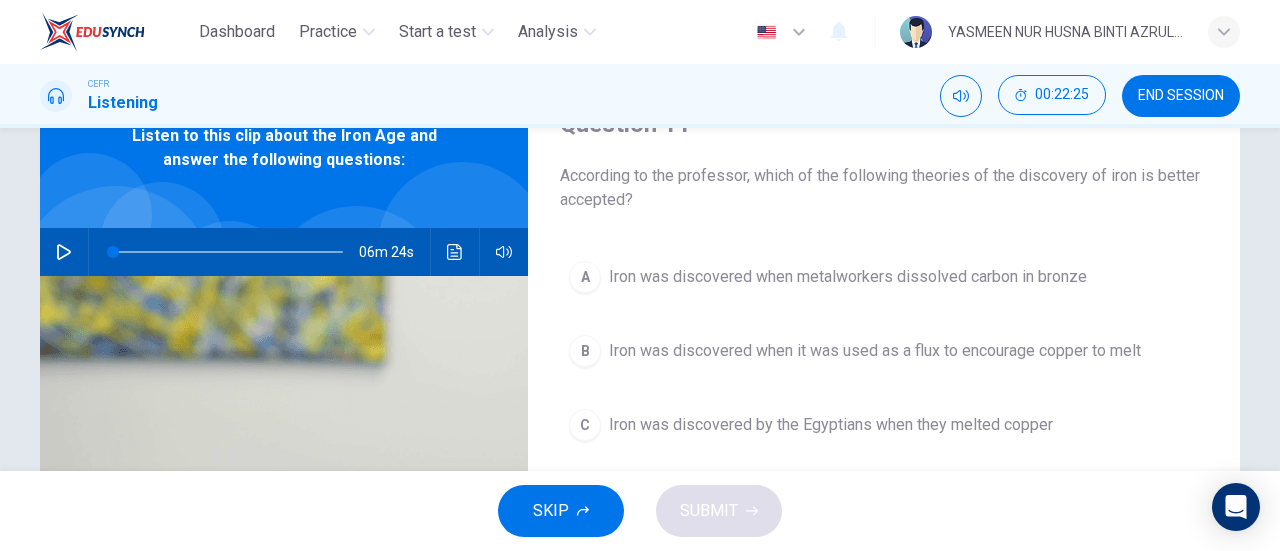 scroll, scrollTop: 200, scrollLeft: 0, axis: vertical 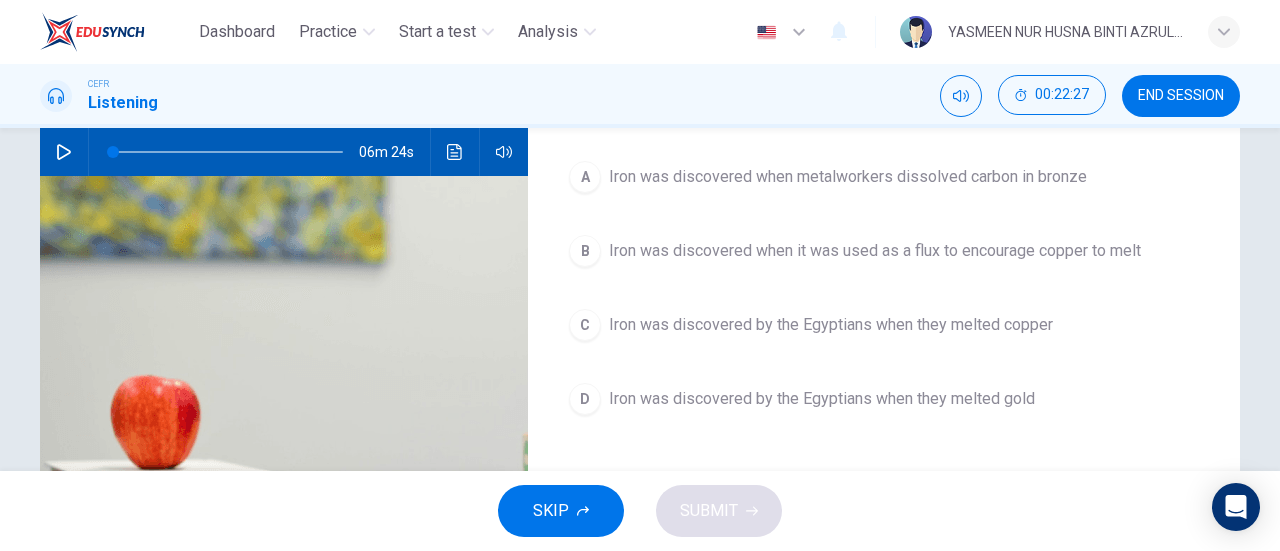 click on "A Iron was discovered when metalworkers dissolved carbon in bronze" at bounding box center (884, 177) 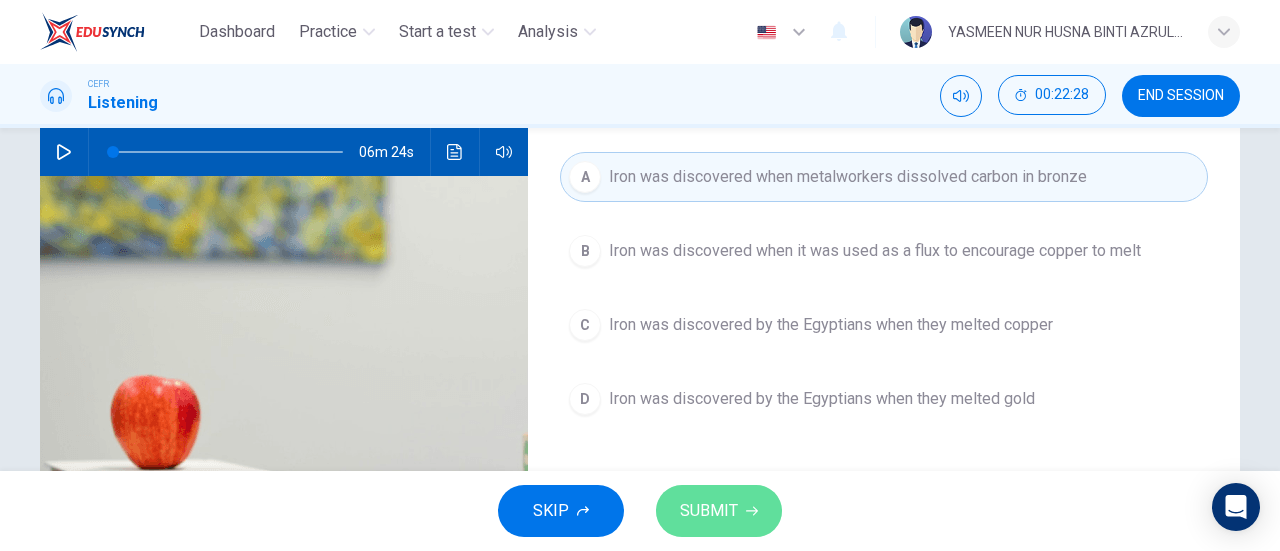 click on "SUBMIT" at bounding box center (709, 511) 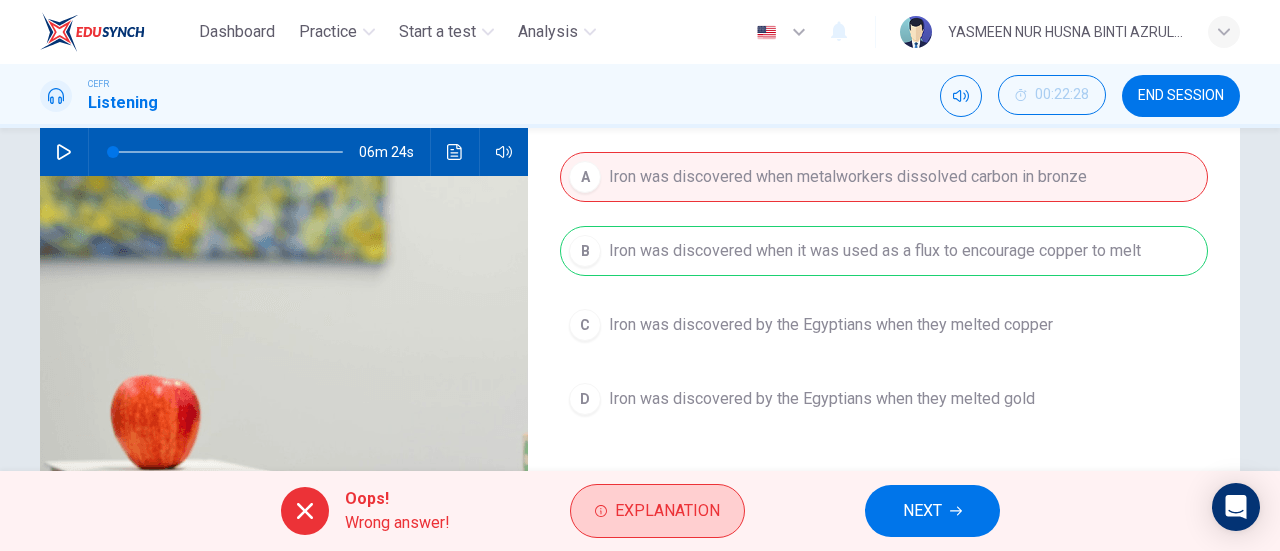 click on "Explanation" at bounding box center (667, 511) 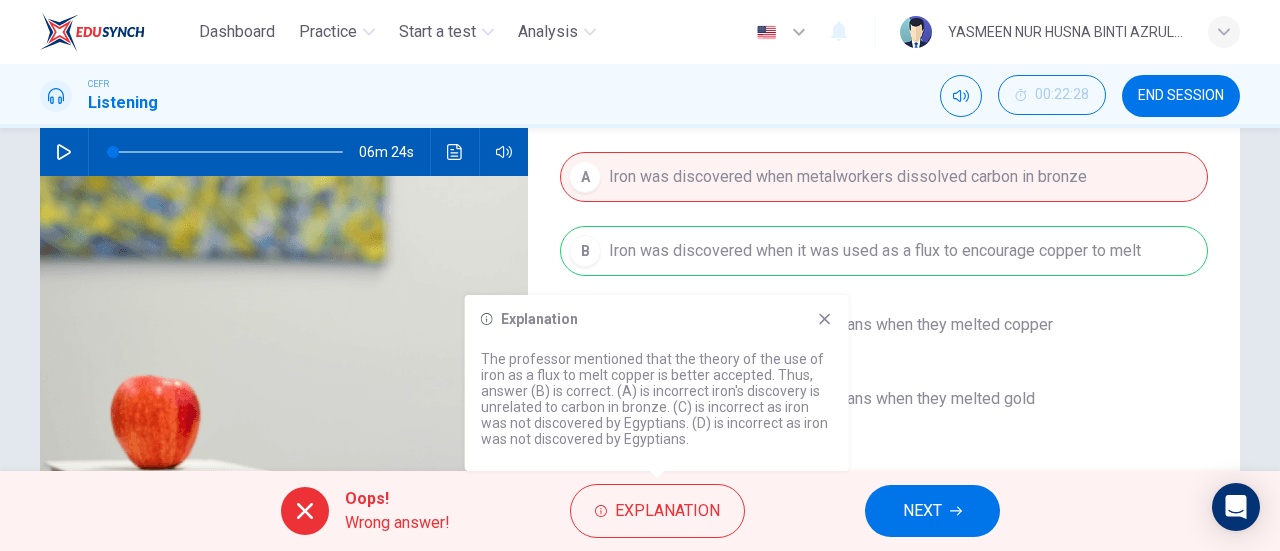 click on "Explanation The professor mentioned that the theory of the use of iron as a flux to melt copper is better accepted. Thus, answer (B) is correct. (A) is incorrect iron's discovery is unrelated to carbon in bronze. (C) is incorrect as iron was not discovered by Egyptians. (D) is incorrect as iron was not discovered by Egyptians." at bounding box center (657, 383) 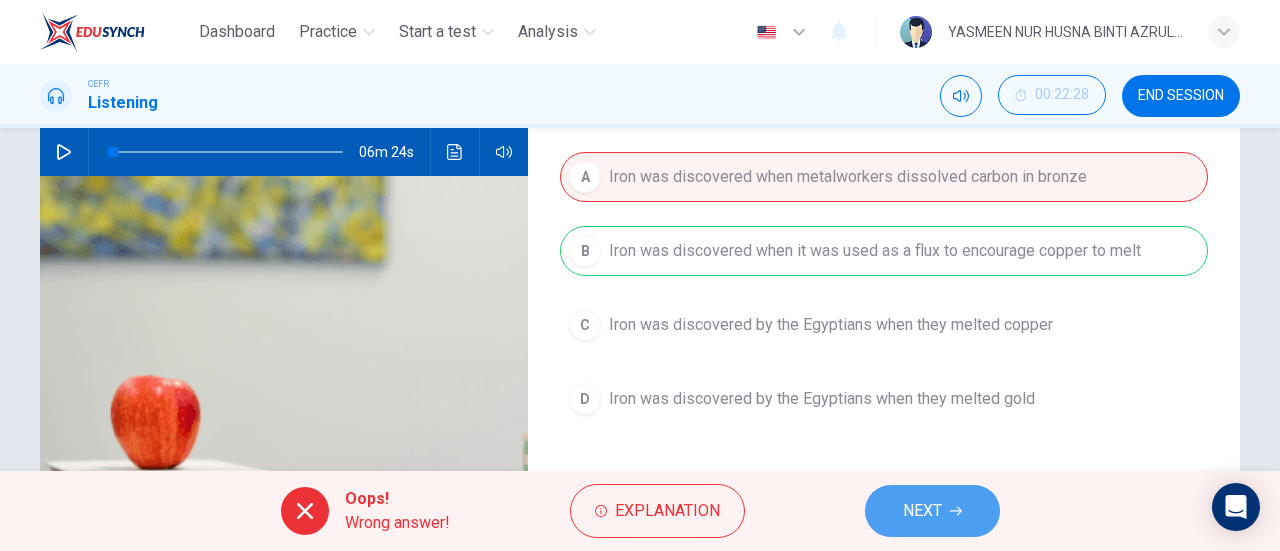 click on "NEXT" at bounding box center [932, 511] 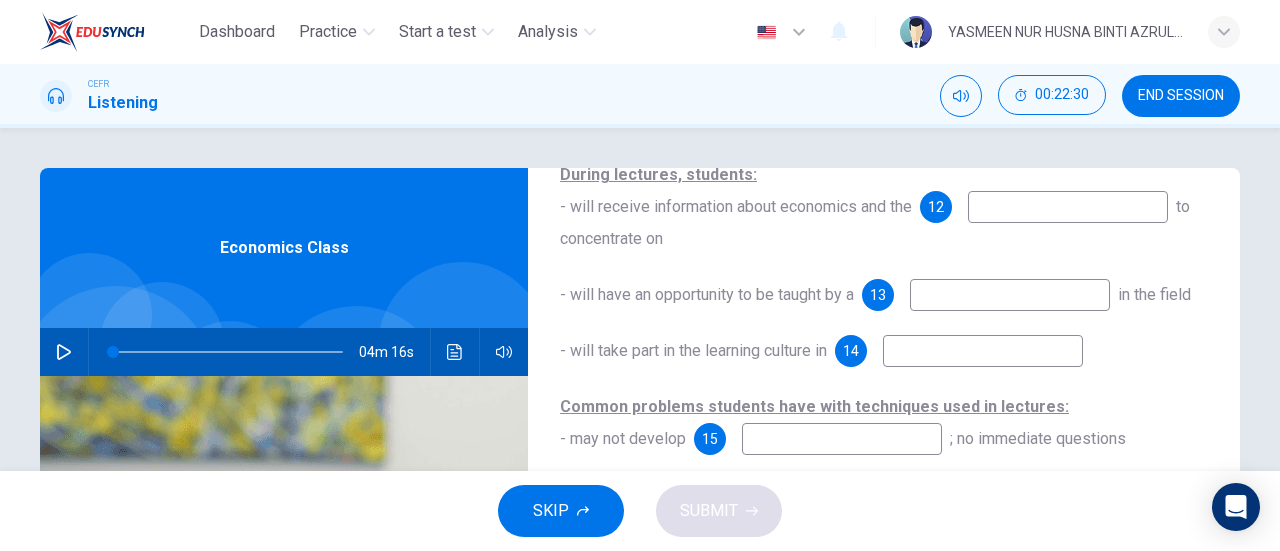 scroll, scrollTop: 0, scrollLeft: 0, axis: both 